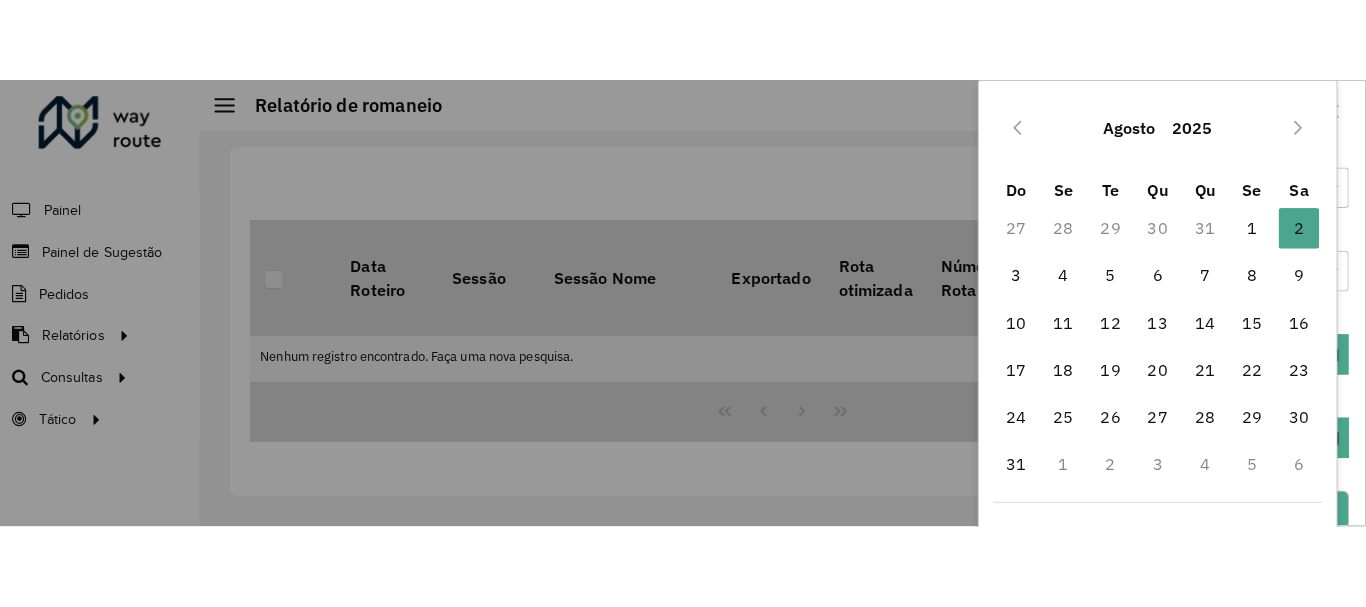 scroll, scrollTop: 0, scrollLeft: 0, axis: both 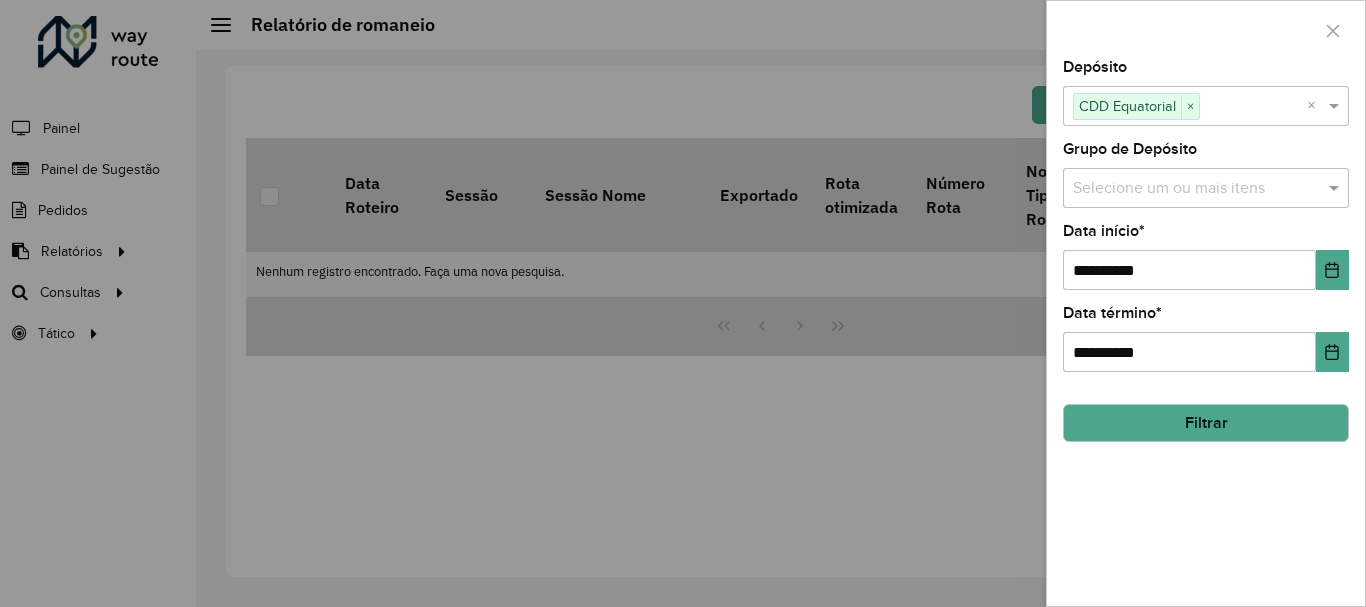 click at bounding box center (683, 303) 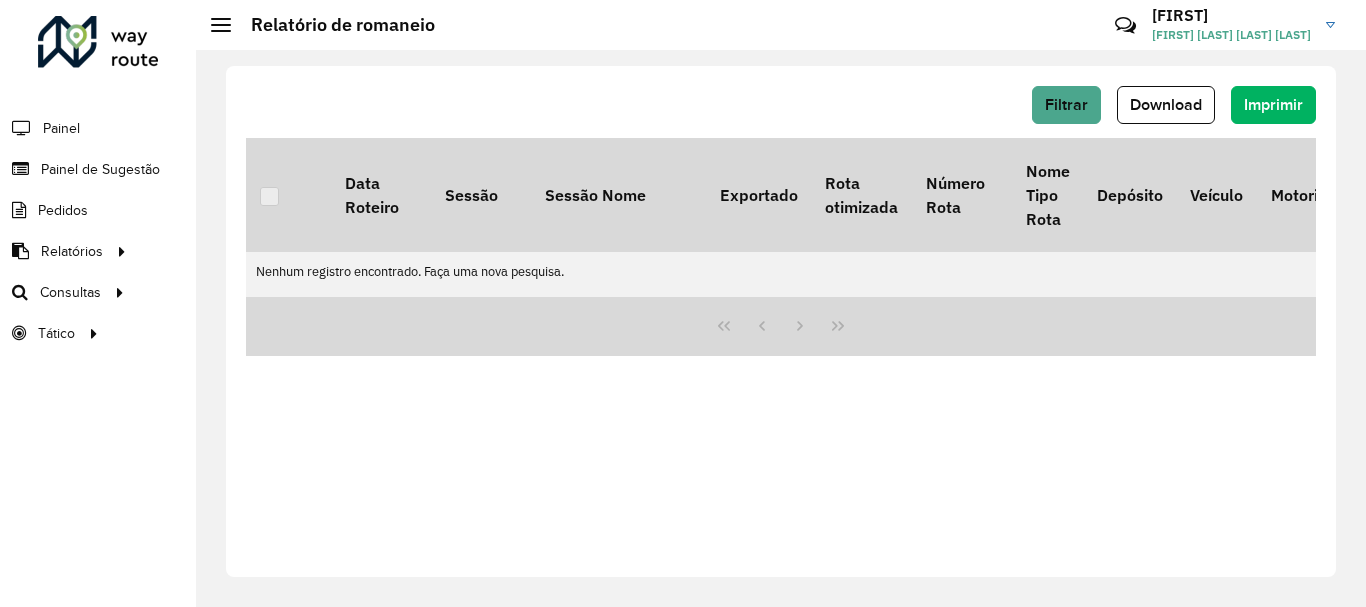 click on "Filtrar   Download   Imprimir   Data Roteiro   Sessão   Sessão Nome   Exportado   Rota otimizada   Número Rota   Nome Tipo Rota  Depósito Veículo Motorista Custo Valor  Custo Fórmula  Ponto de apoio  Distância Ida Ponto Apoio   Distância Volta Ponto Apoio   % ajuste velocidade modificado   % ajuste velocidade original   % Custo   % Capacidade   Capacidade Veículo   Capacidade Utilizada   % Peso   Peso Veículo   Peso Utilizado  Tempo (HH:MM:SS)  Quantidade de Entregas   Distancia (km)  Setores Tipo do veículo Recarga Nenhum registro encontrado. Faça uma nova pesquisa." 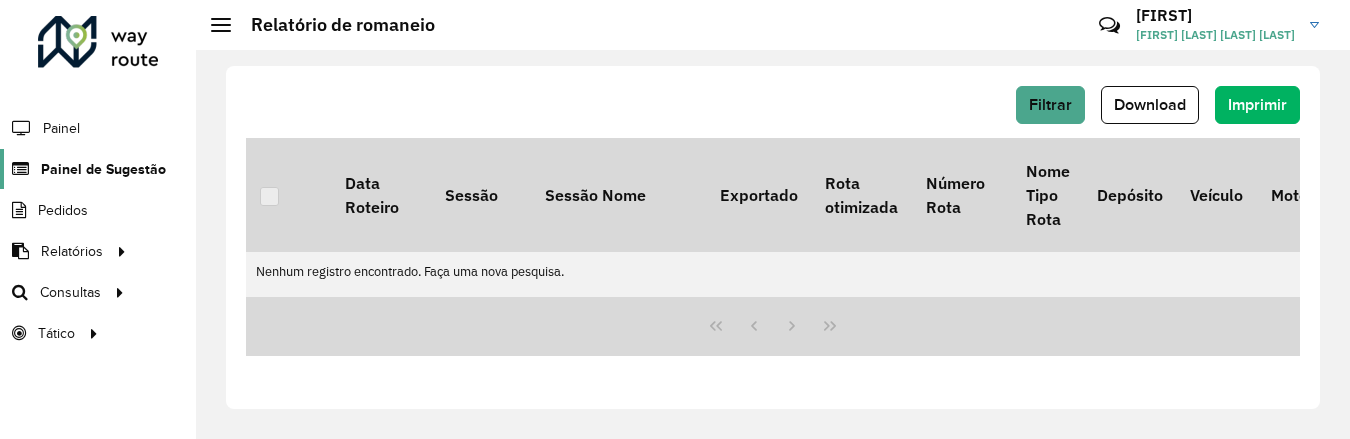 click on "Painel de Sugestão" 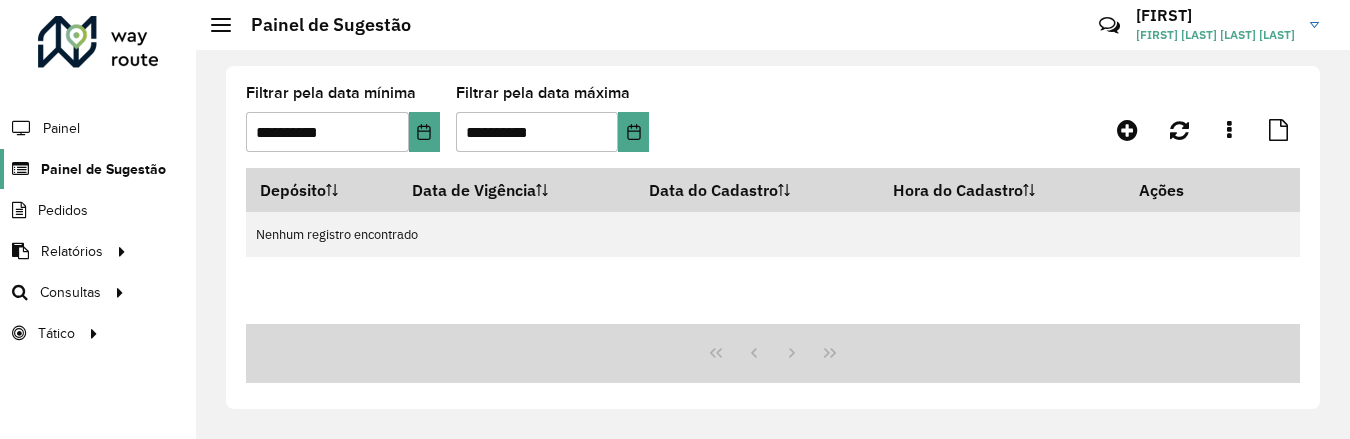 click on "Painel de Sugestão" 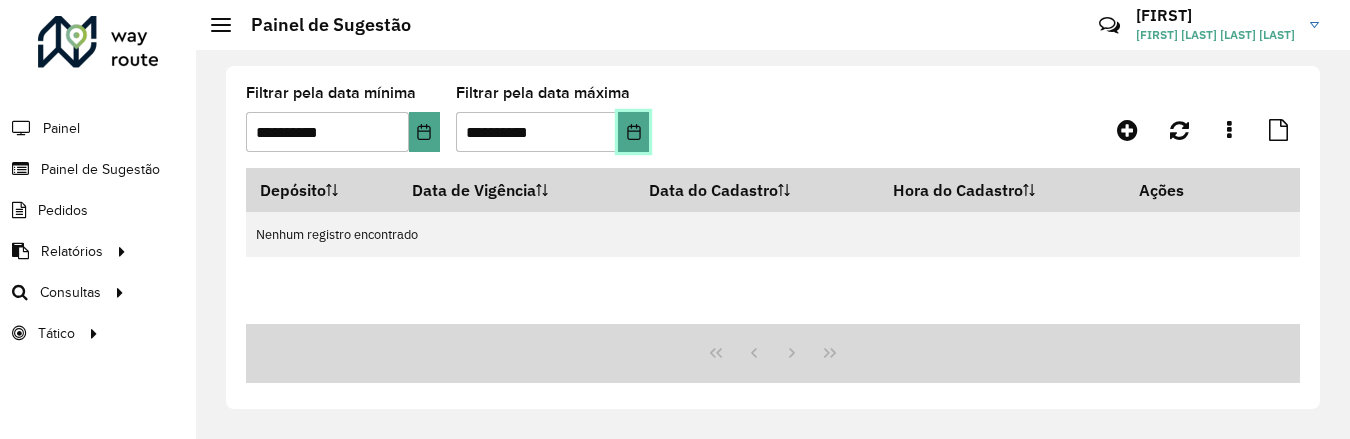 click 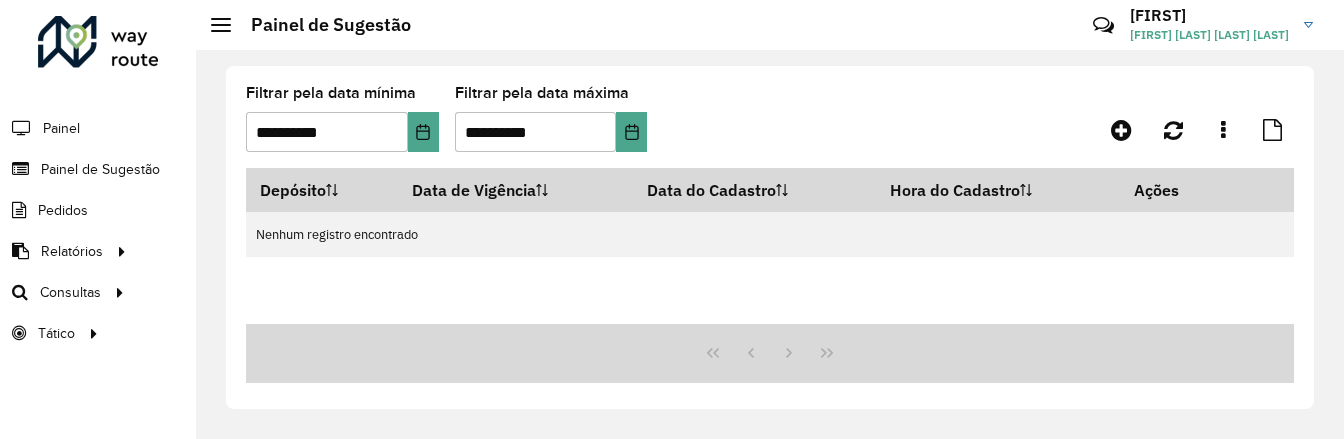 click on "**********" 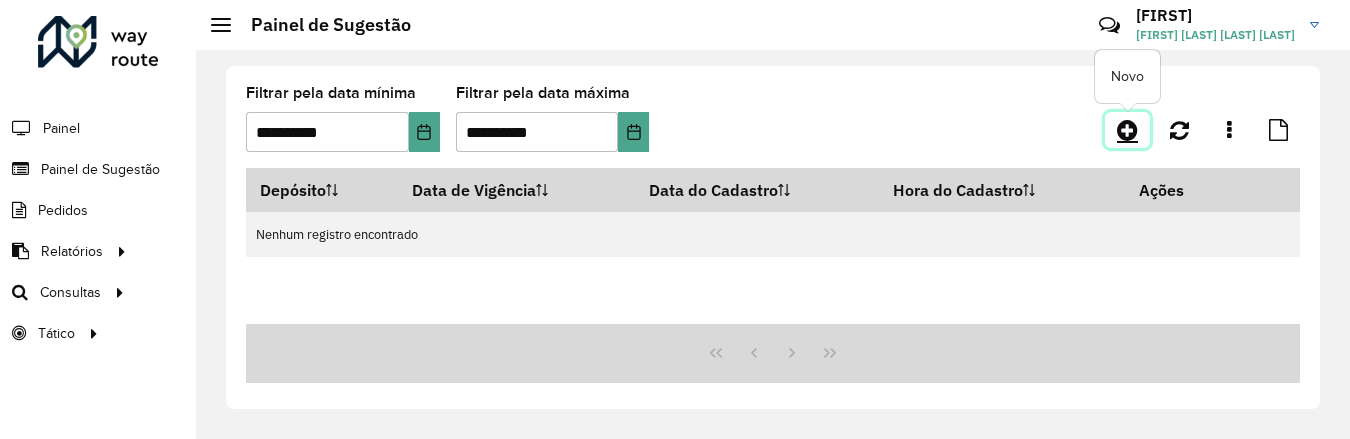 click 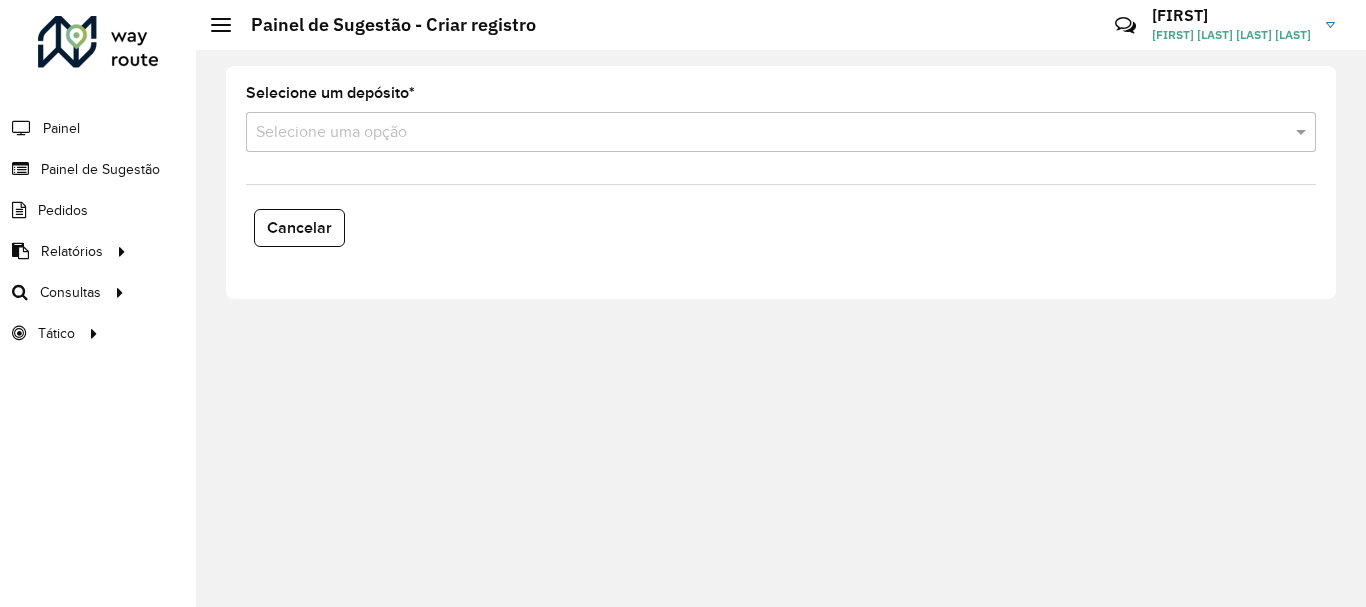 click on "Selecione uma opção" at bounding box center (781, 132) 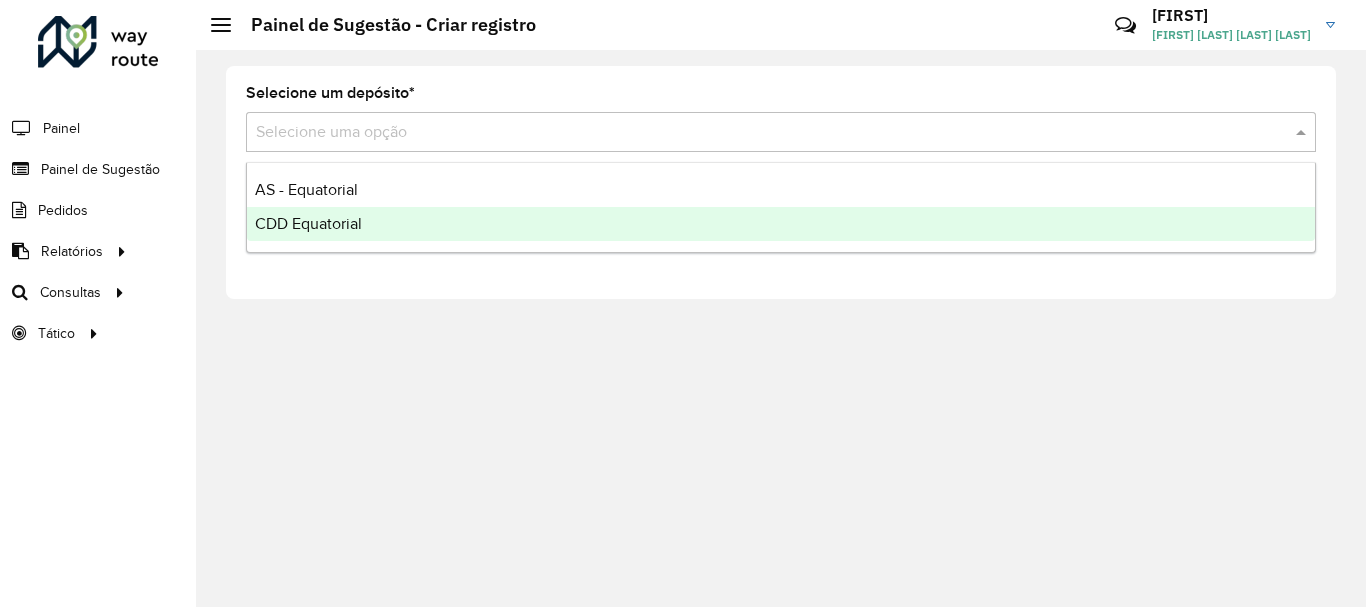 click on "CDD Equatorial" at bounding box center [308, 223] 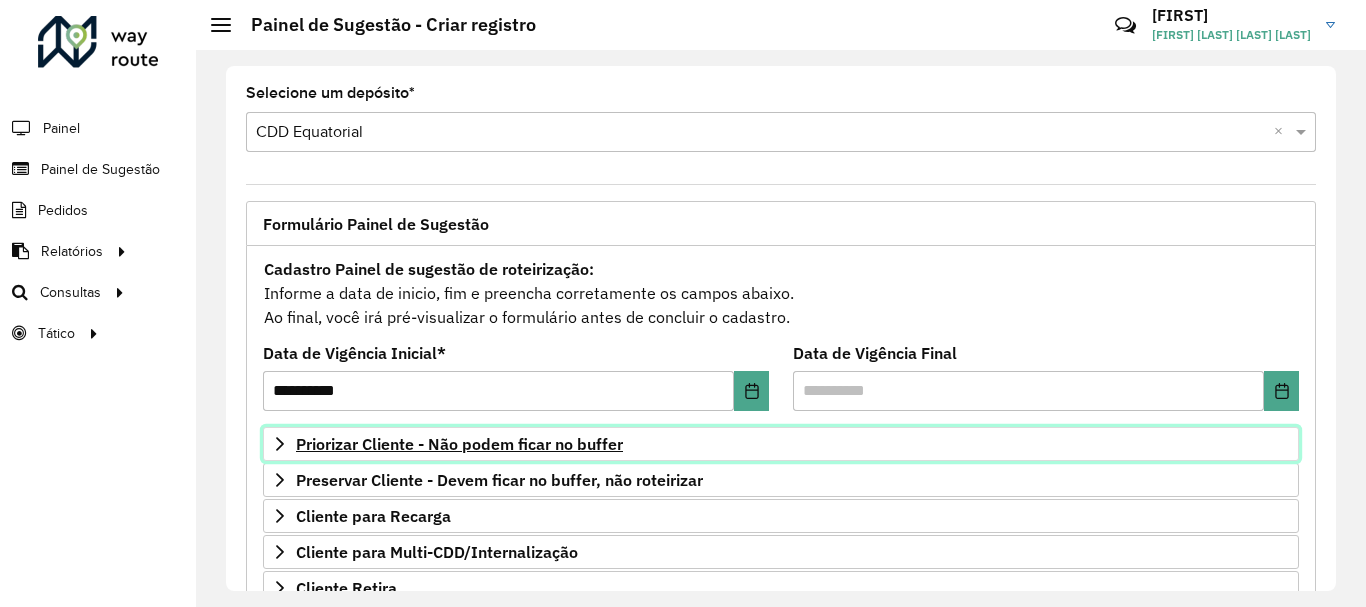click on "Priorizar Cliente - Não podem ficar no buffer" at bounding box center [459, 444] 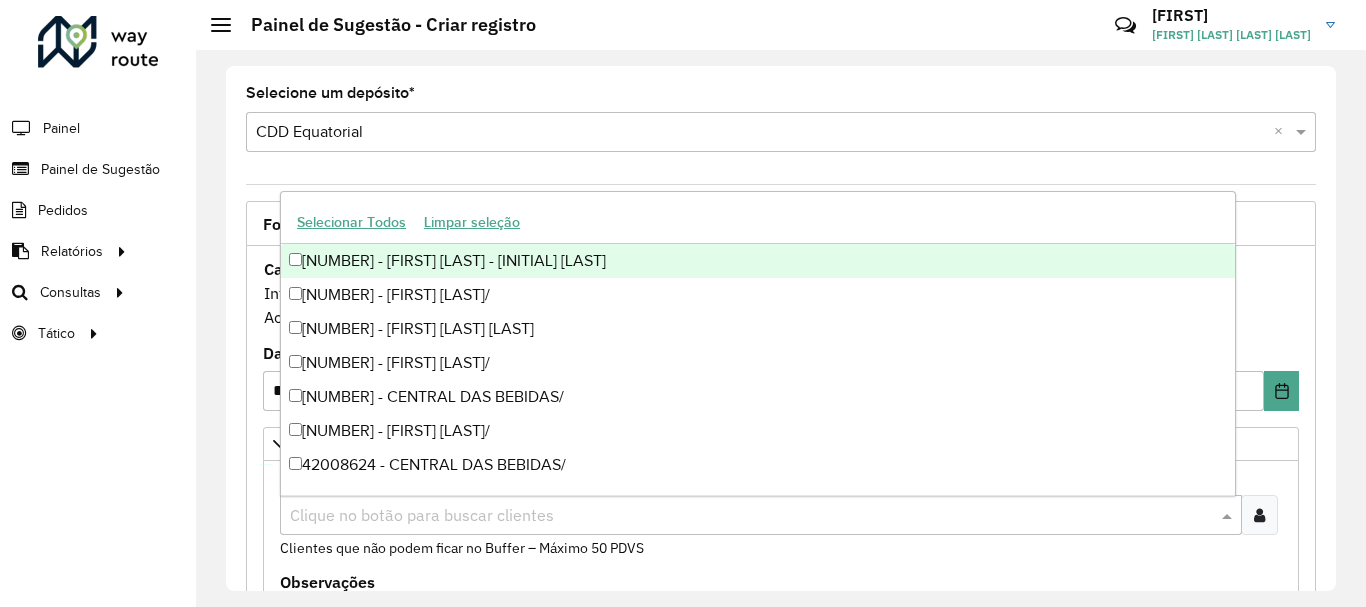 click at bounding box center [751, 516] 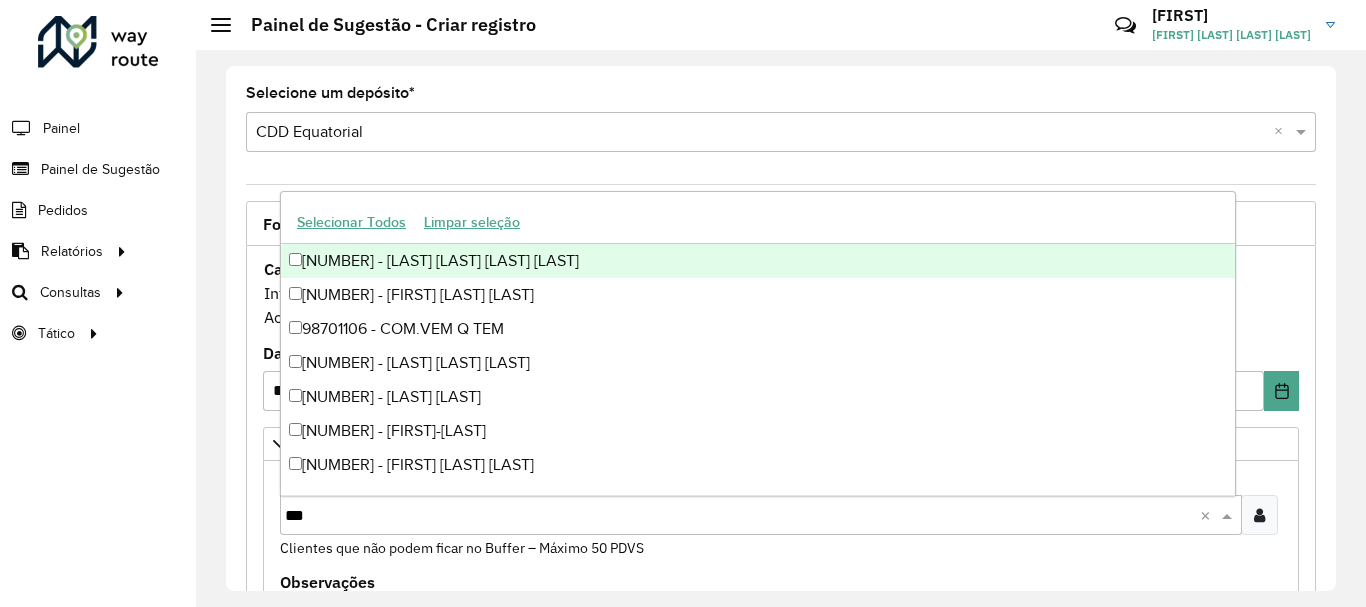 type on "****" 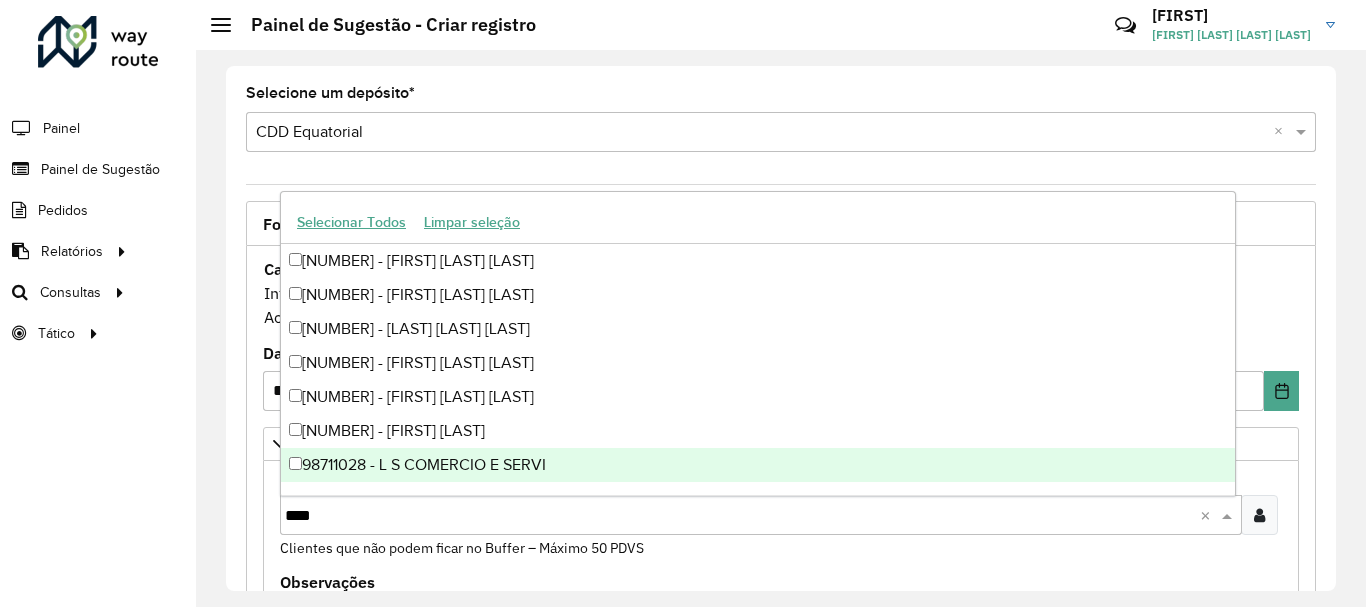 click on "98711028 - L S COMERCIO E SERVI" at bounding box center [758, 465] 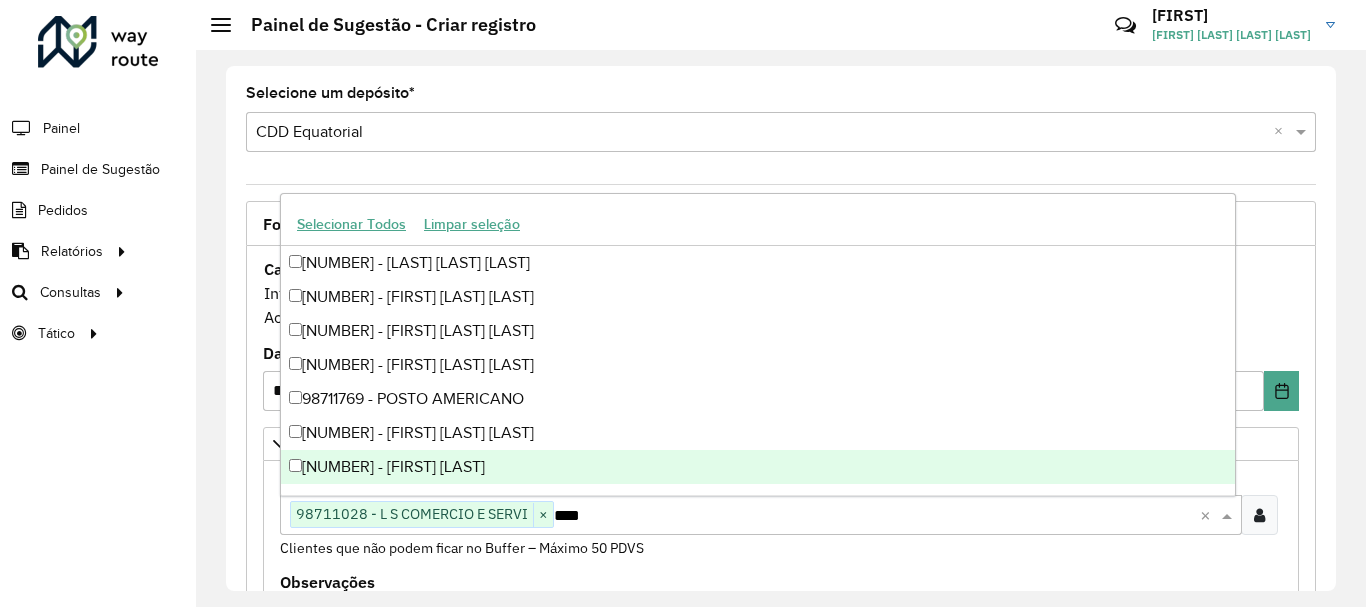 type on "*****" 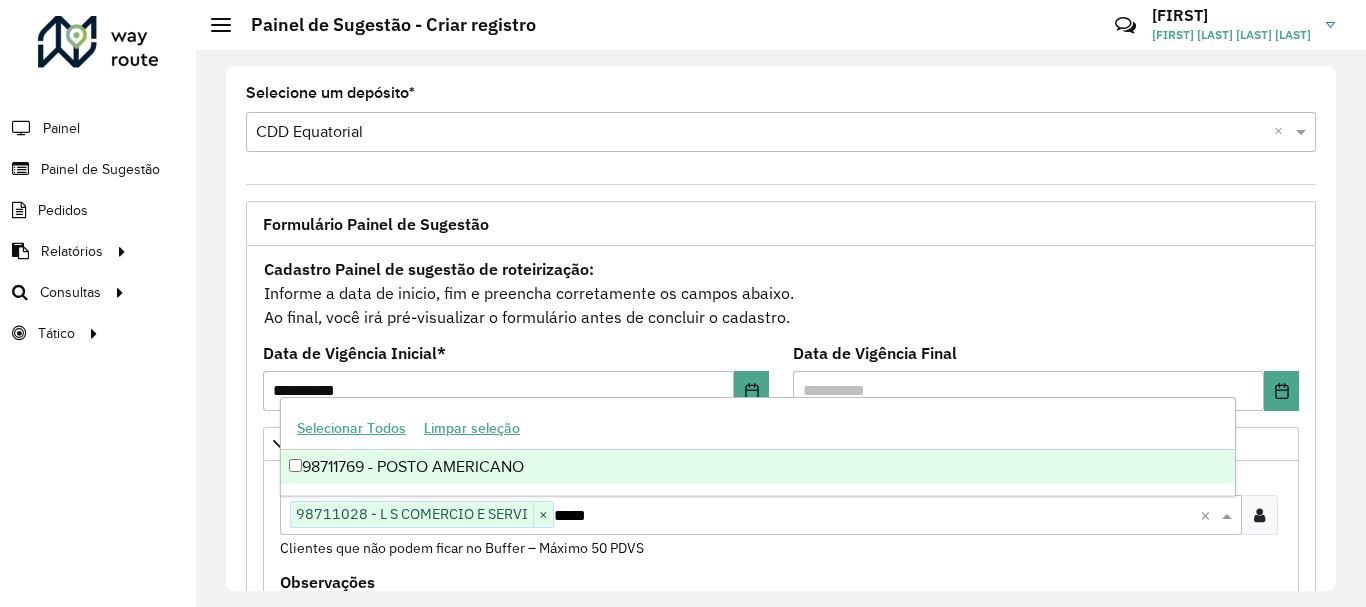 click on "98711769 - POSTO AMERICANO" at bounding box center (758, 467) 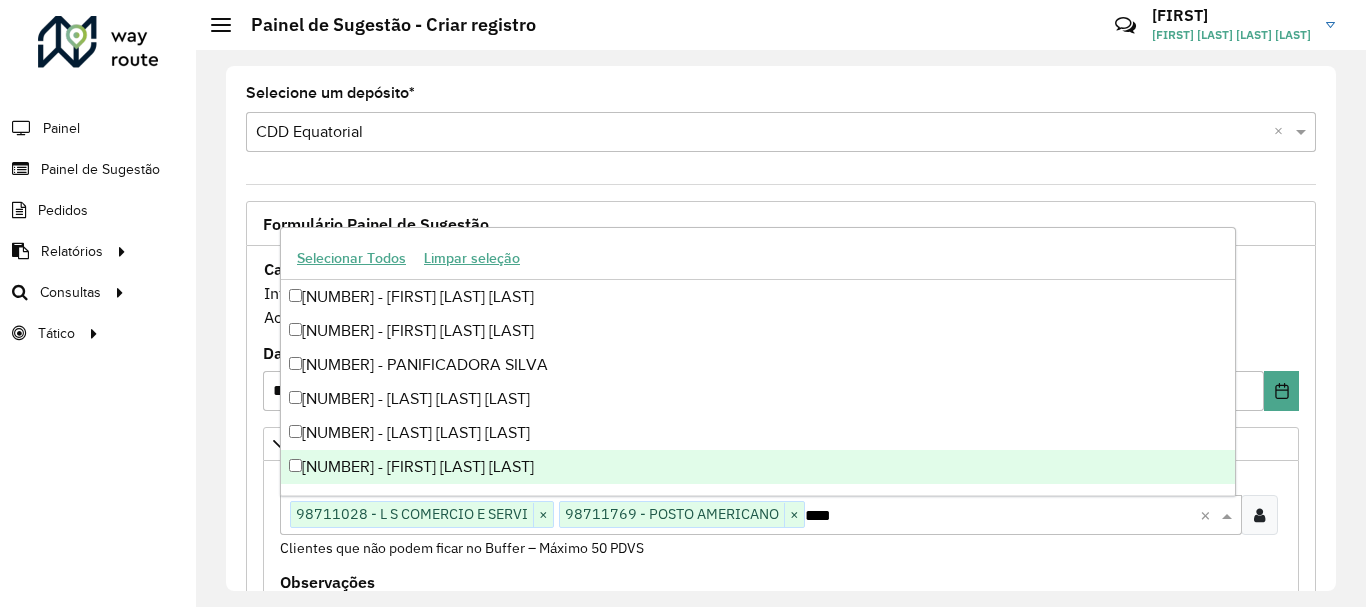 type on "*****" 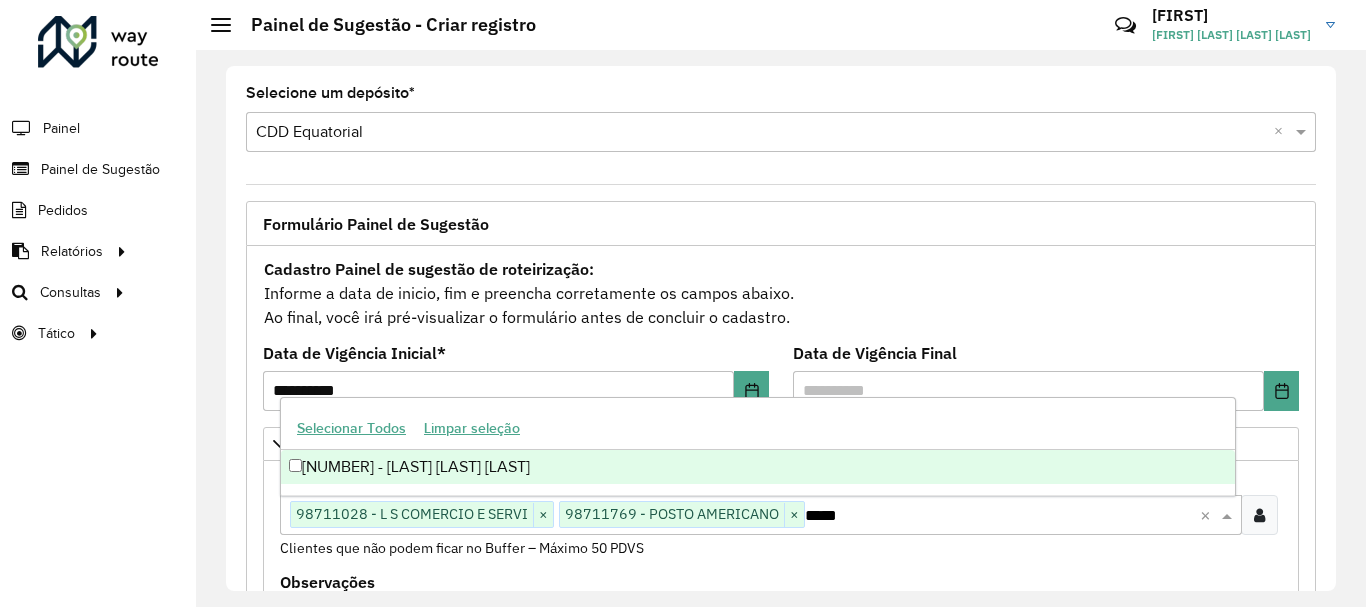 click on "[NUMBER] - [LAST] [LAST] [LAST]" at bounding box center [758, 467] 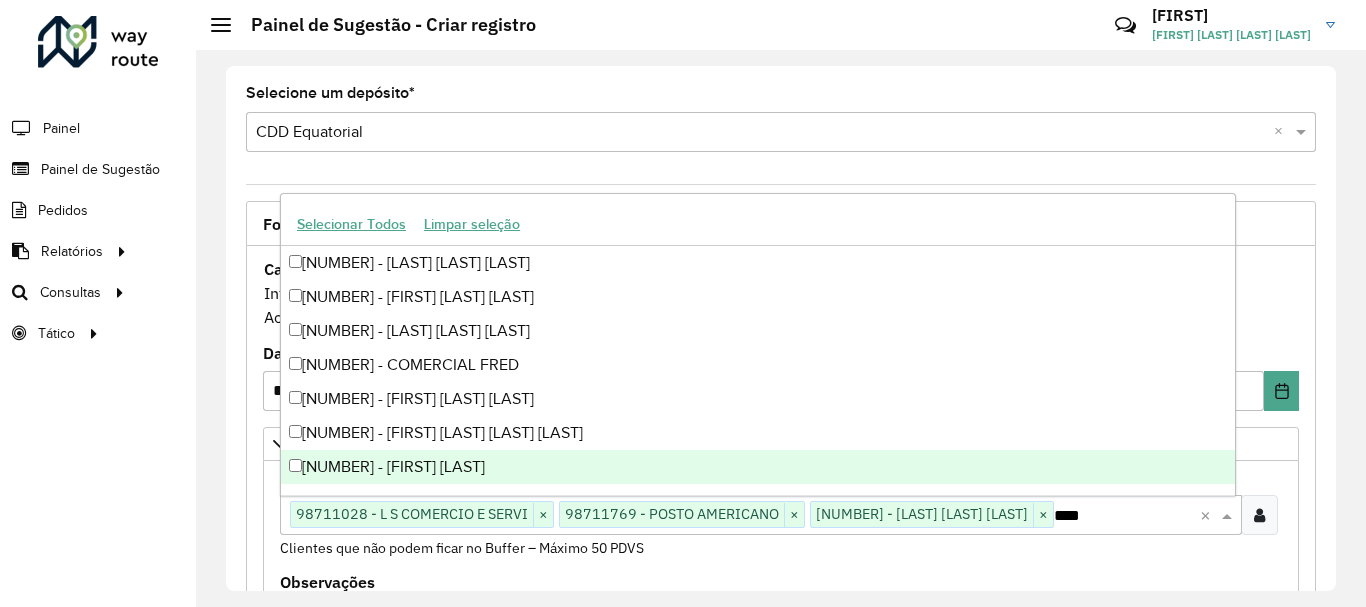 type on "*****" 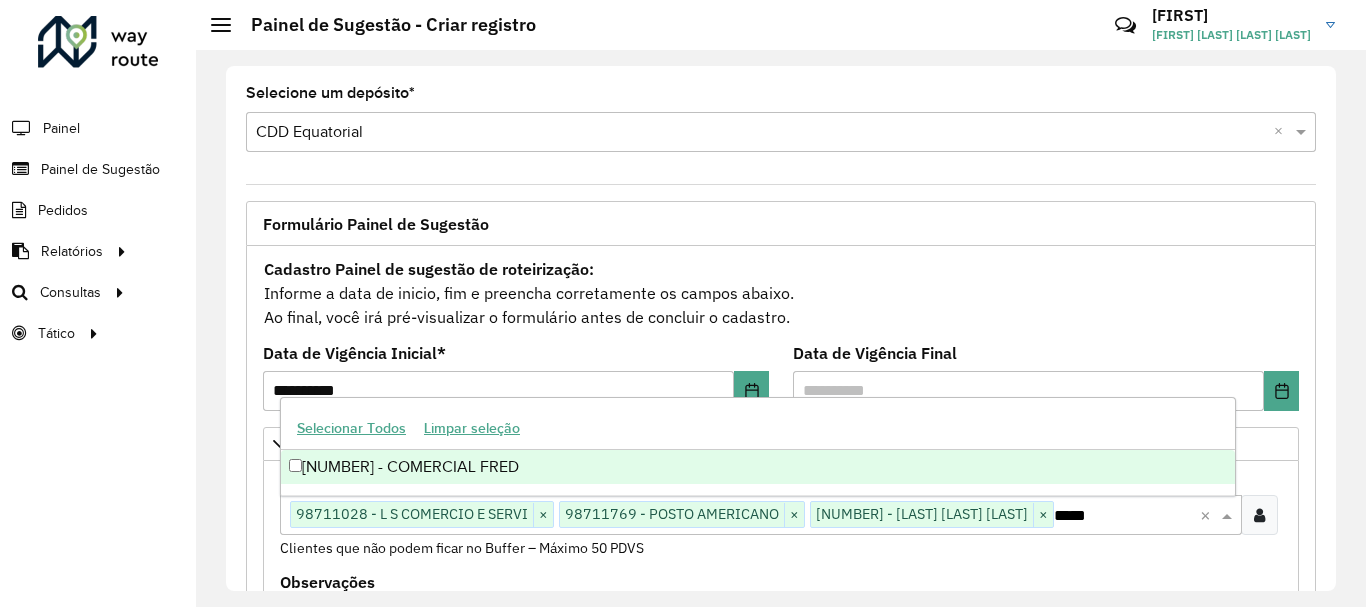 click on "[NUMBER] - COMERCIAL FRED" at bounding box center (758, 467) 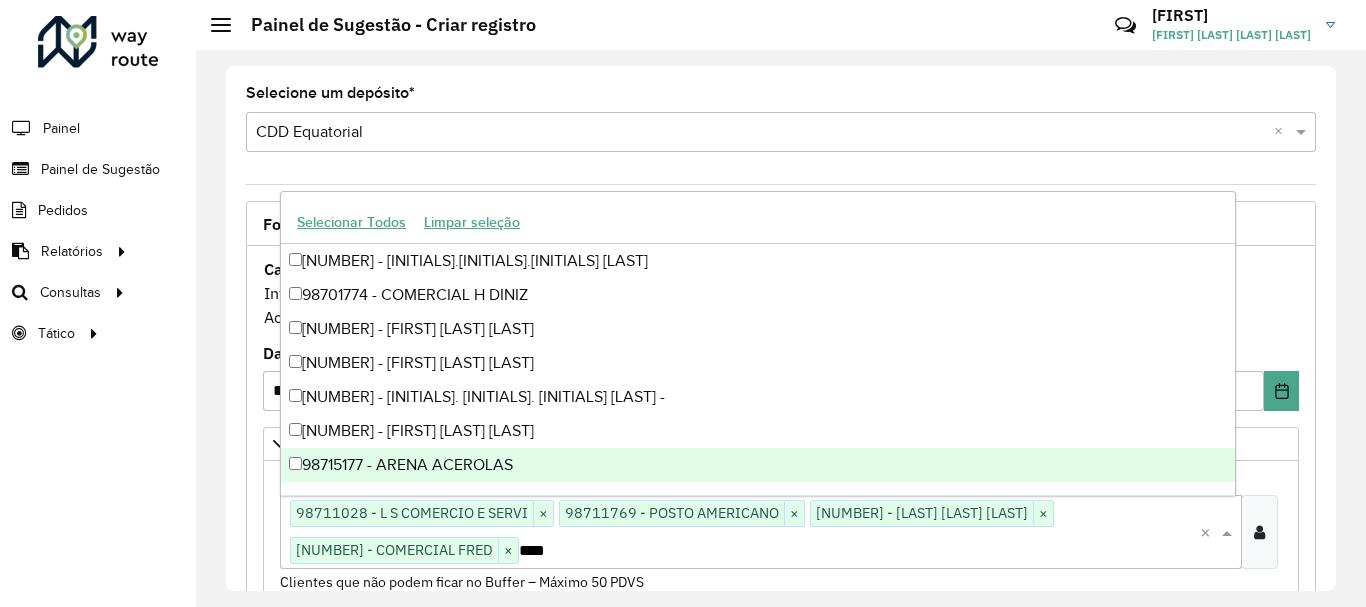 type on "*****" 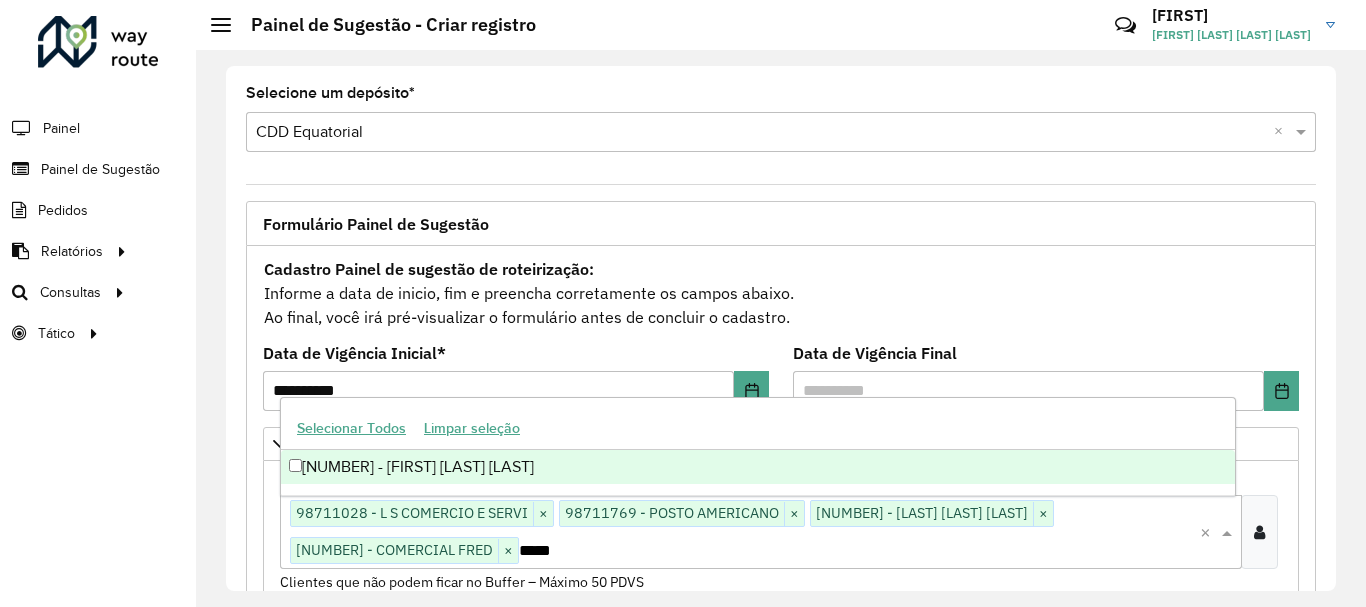 click on "[NUMBER] - [FIRST] [LAST] [LAST]" at bounding box center (758, 467) 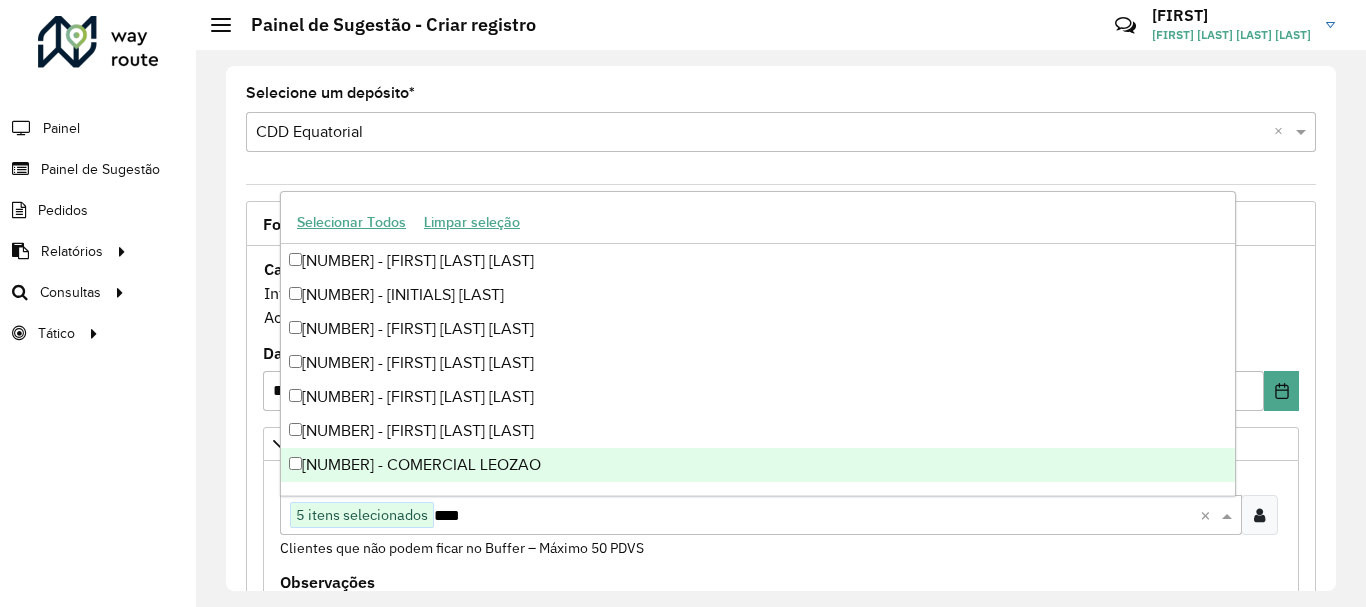 type on "*****" 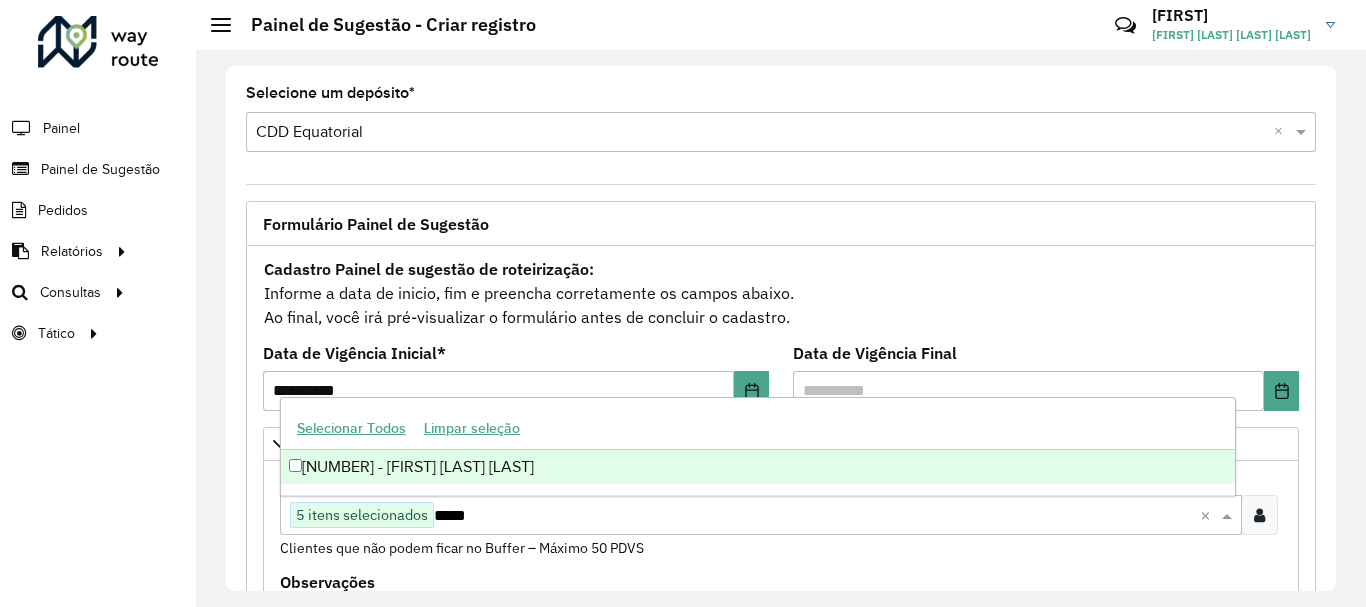 click on "[NUMBER] - [FIRST] [LAST] [LAST]" at bounding box center [758, 467] 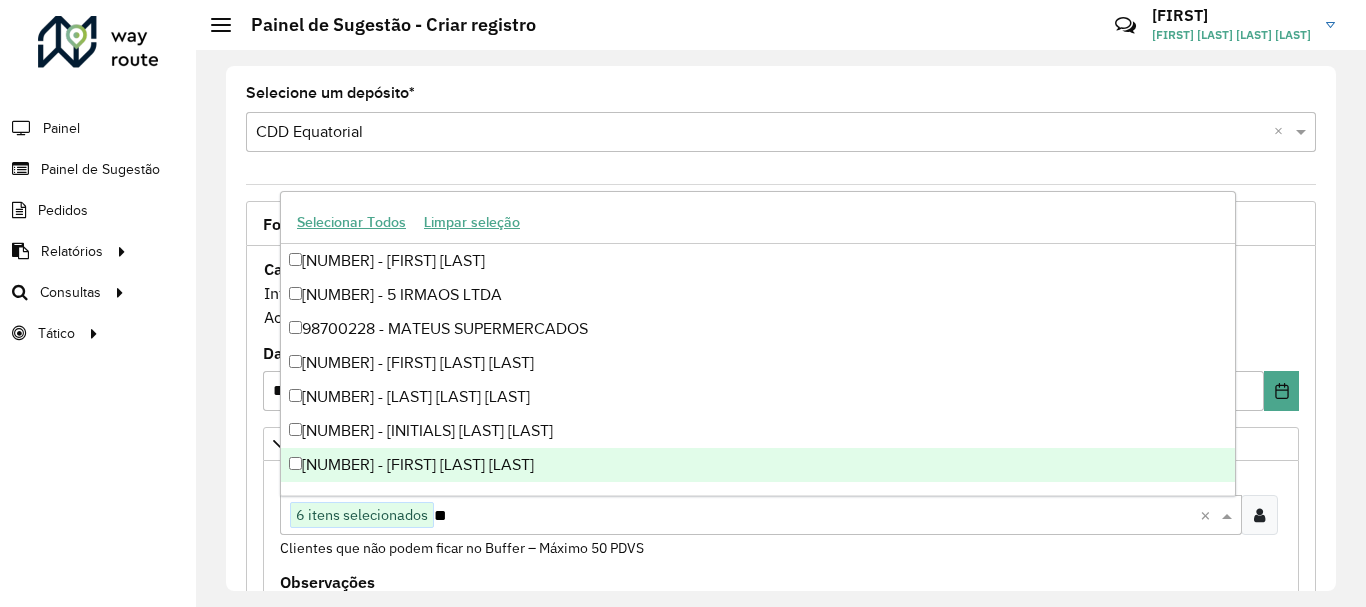 type on "***" 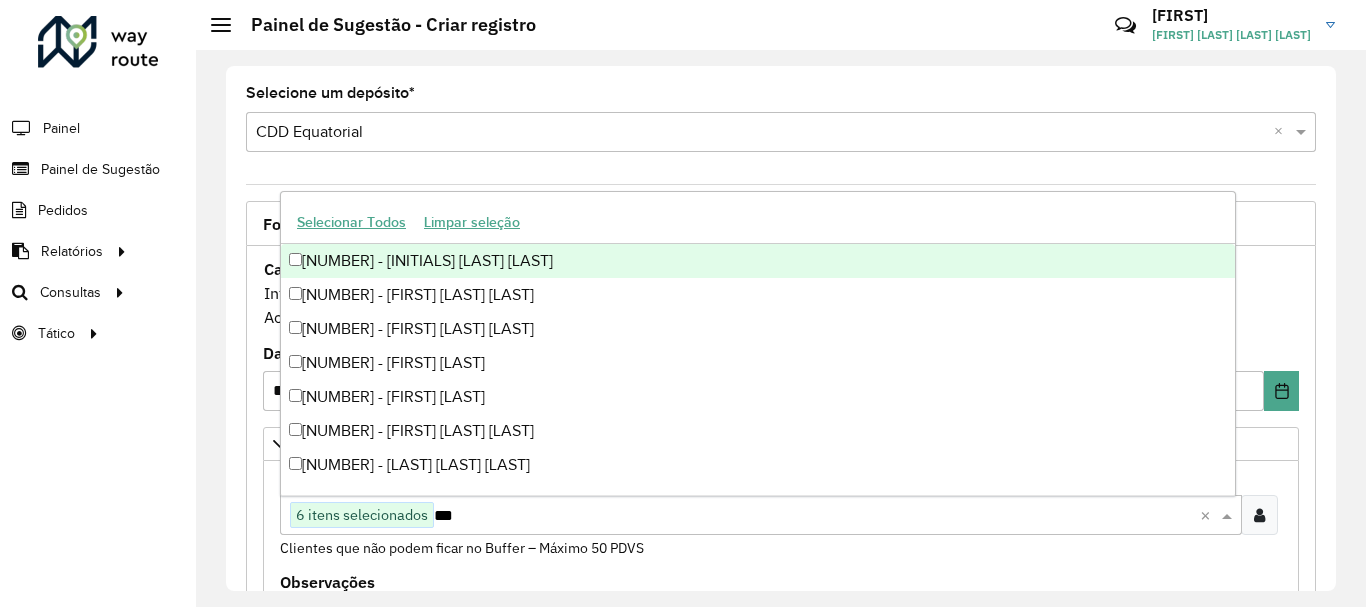 click on "[NUMBER] - [INITIALS] [LAST] [LAST]" at bounding box center (758, 261) 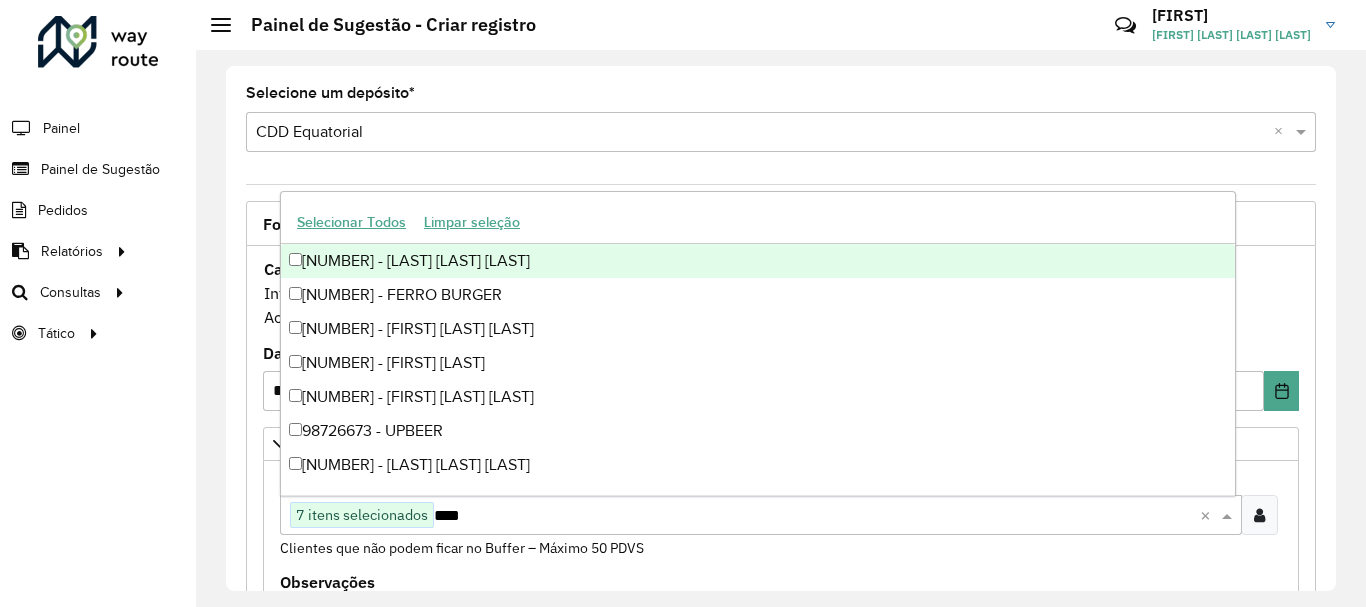 type on "*****" 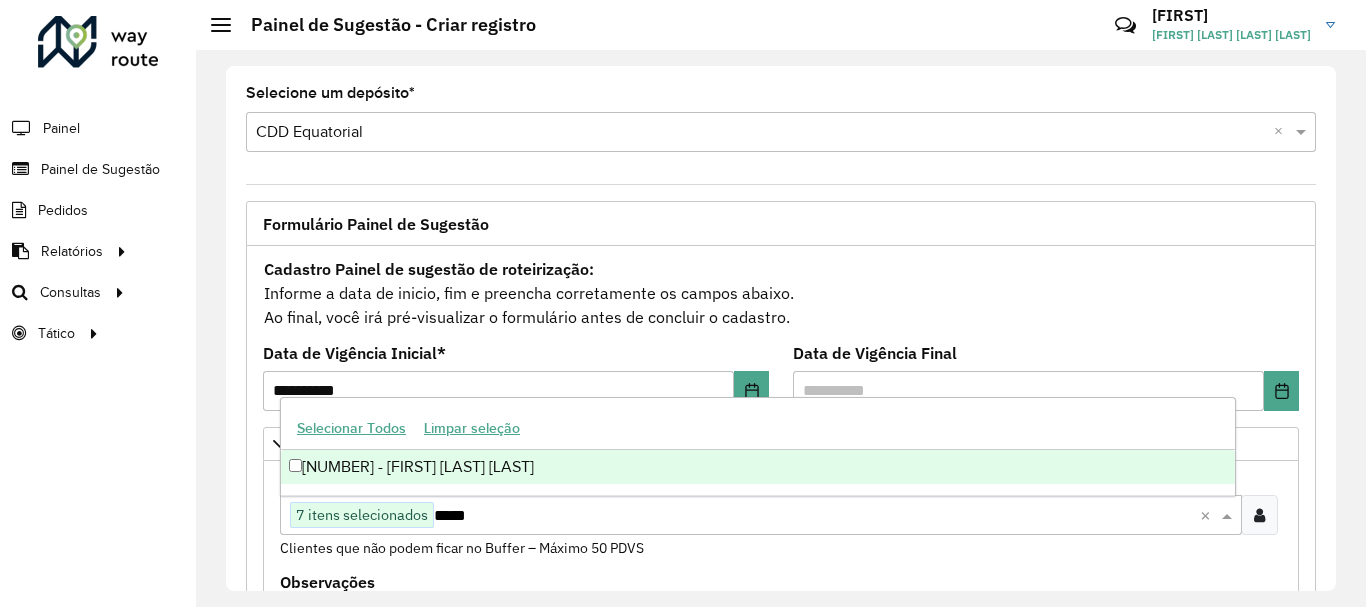 click on "[NUMBER] - [FIRST] [LAST] [LAST]" at bounding box center (758, 467) 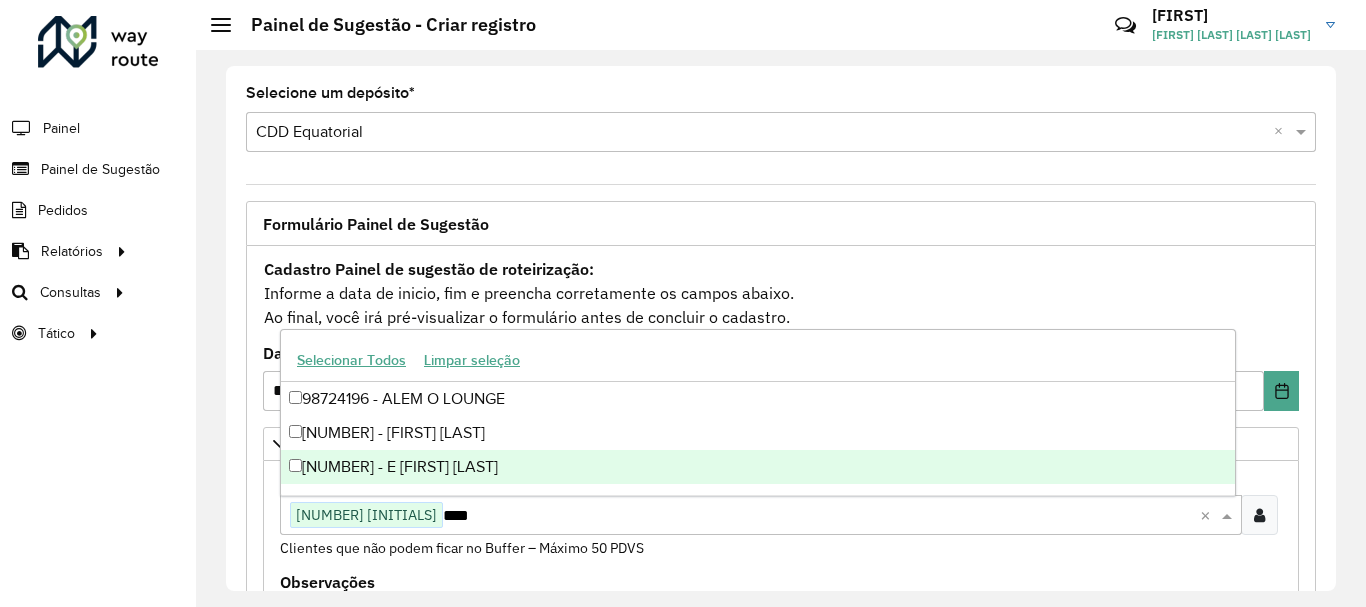 type on "*****" 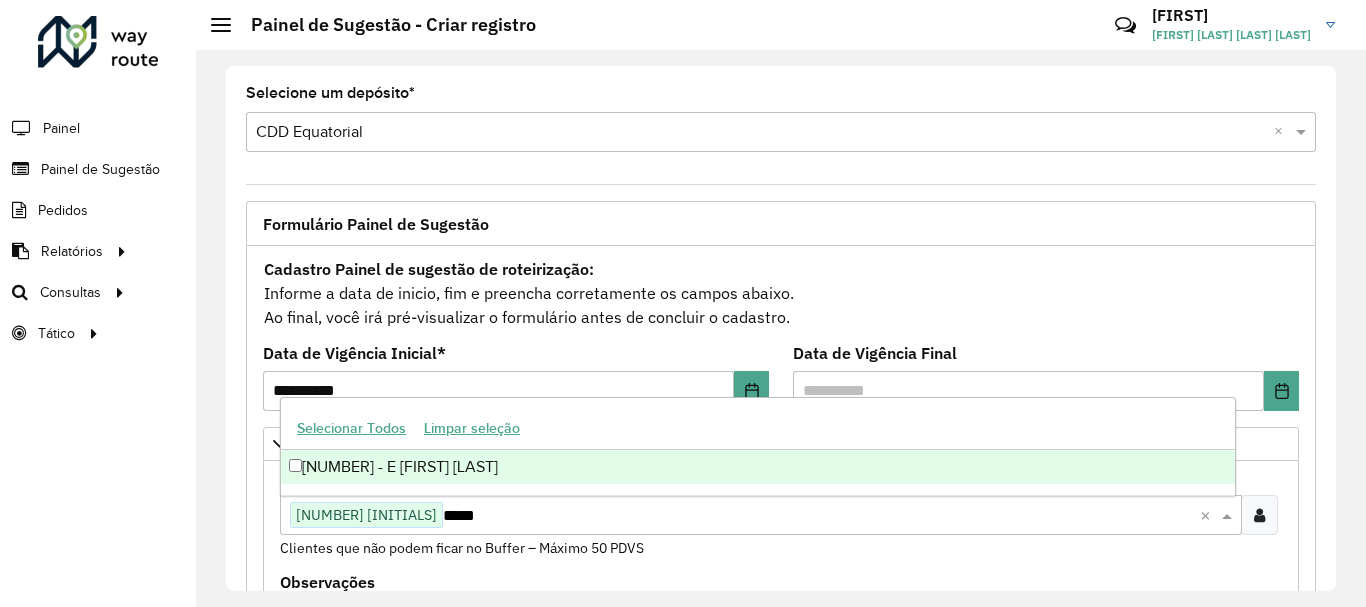 click on "[NUMBER] - E [FIRST] [LAST]" at bounding box center [758, 467] 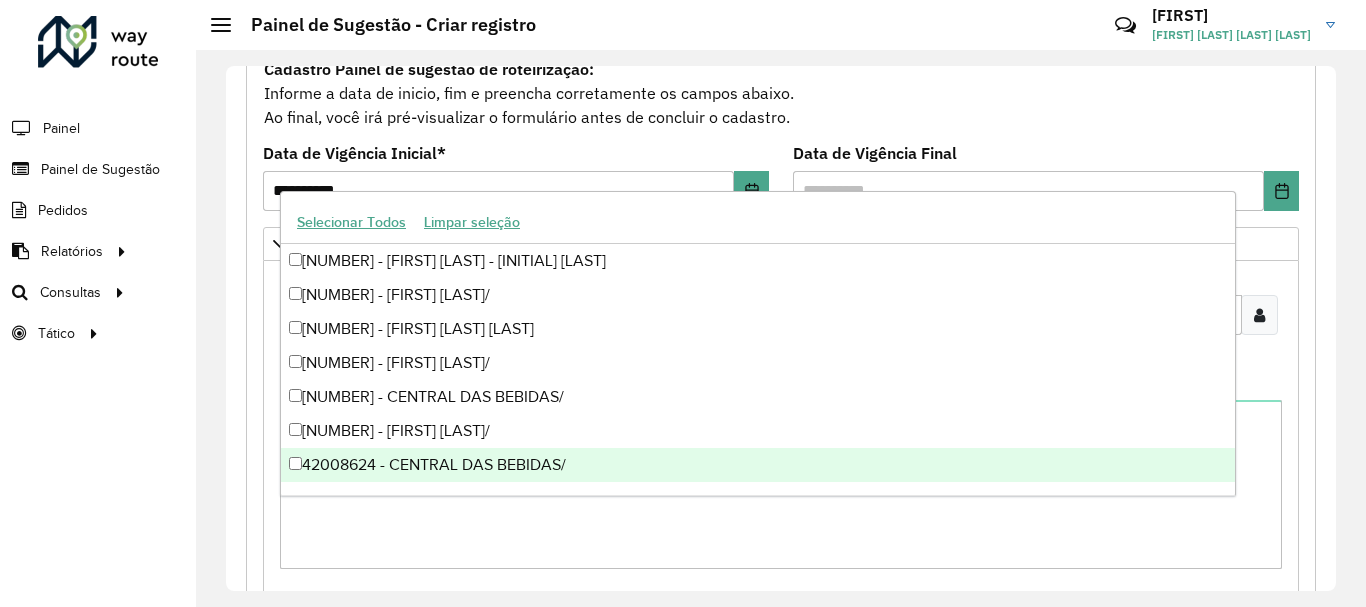 scroll, scrollTop: 221, scrollLeft: 0, axis: vertical 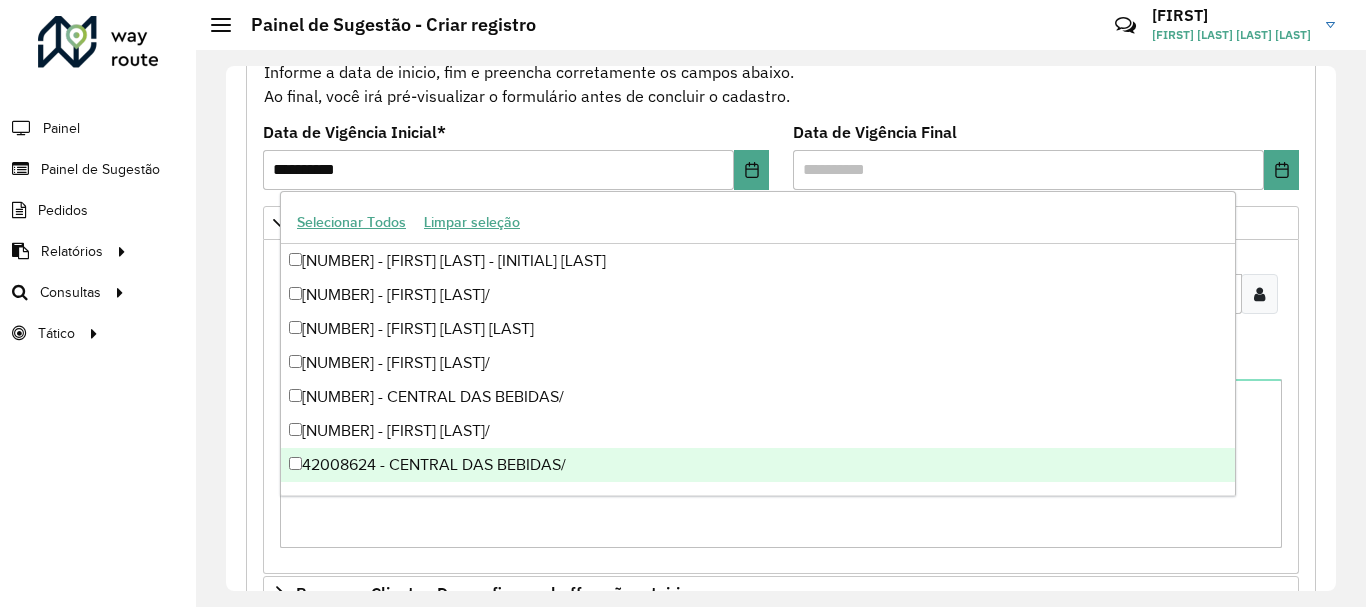click on "**********" at bounding box center [781, 537] 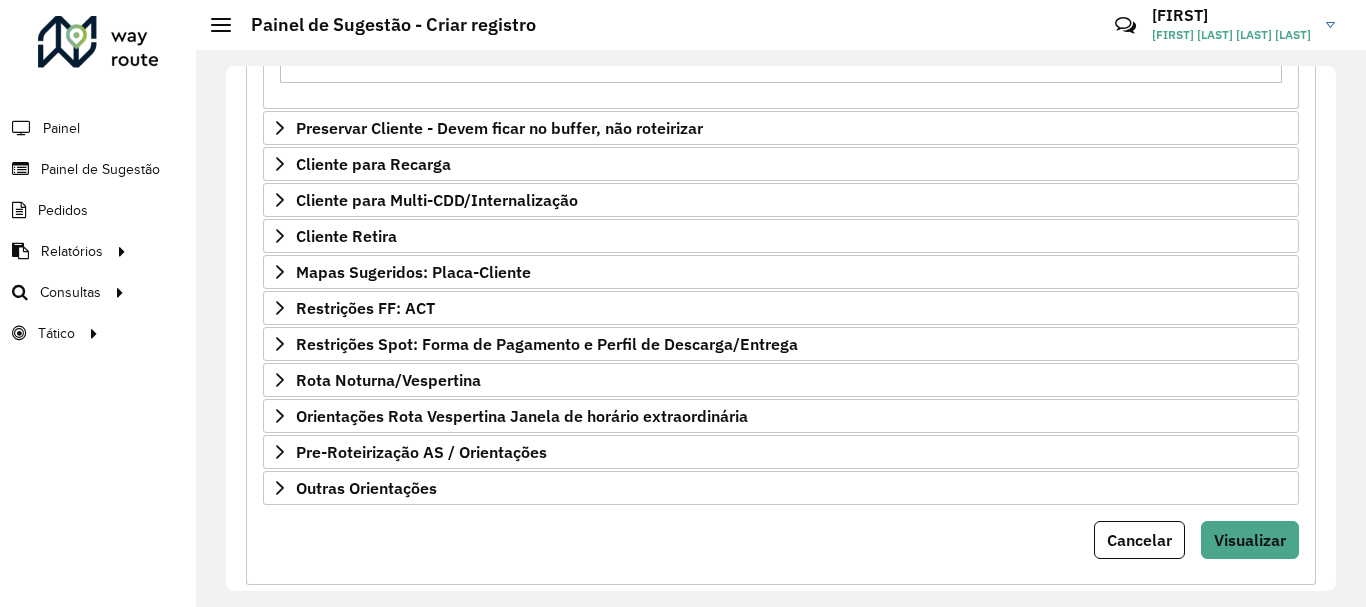 scroll, scrollTop: 724, scrollLeft: 0, axis: vertical 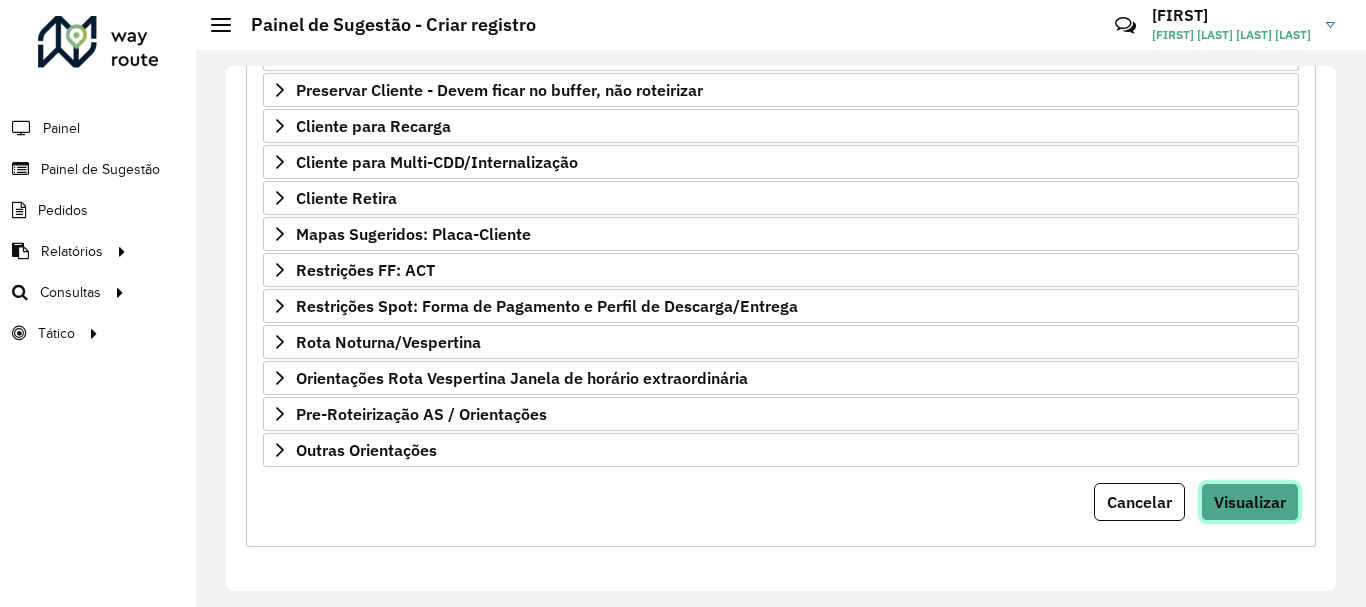 click on "Visualizar" at bounding box center [1250, 502] 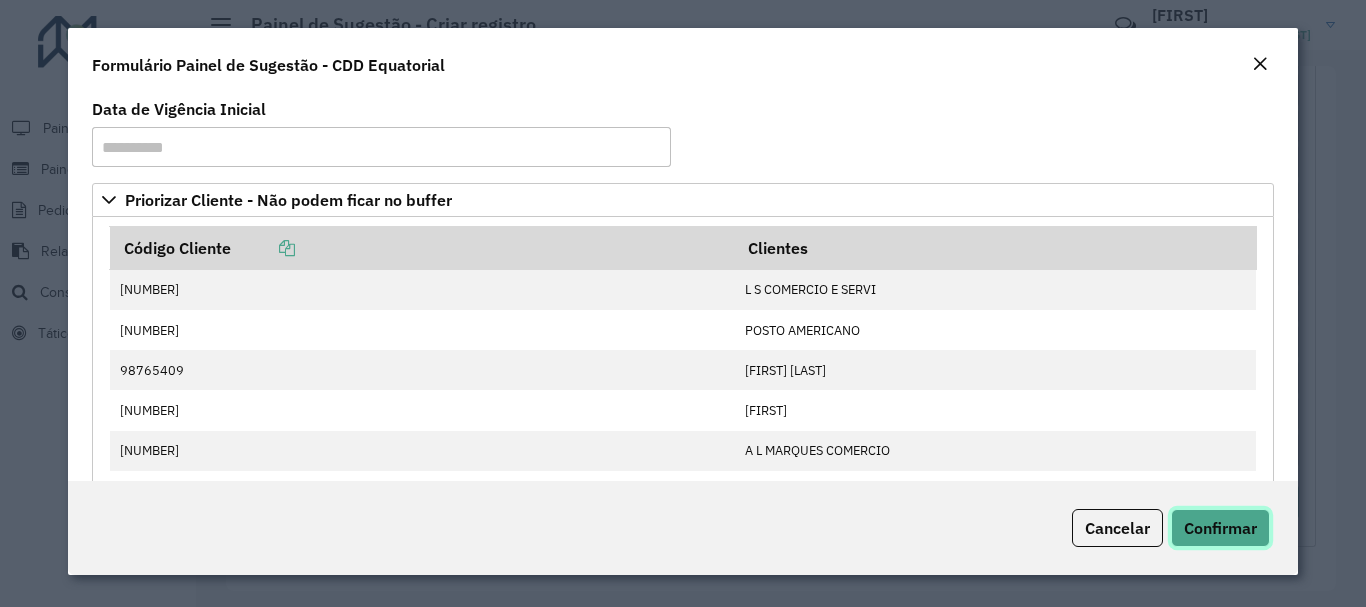 click on "Confirmar" 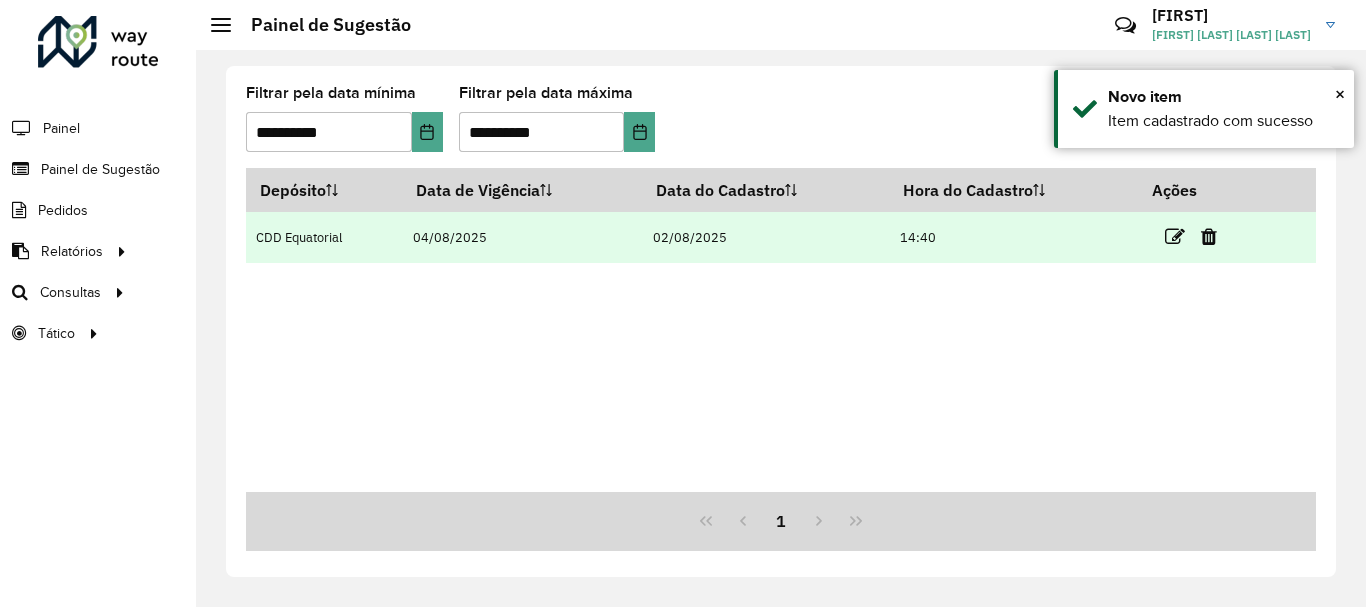 click on "14:40" at bounding box center [1014, 237] 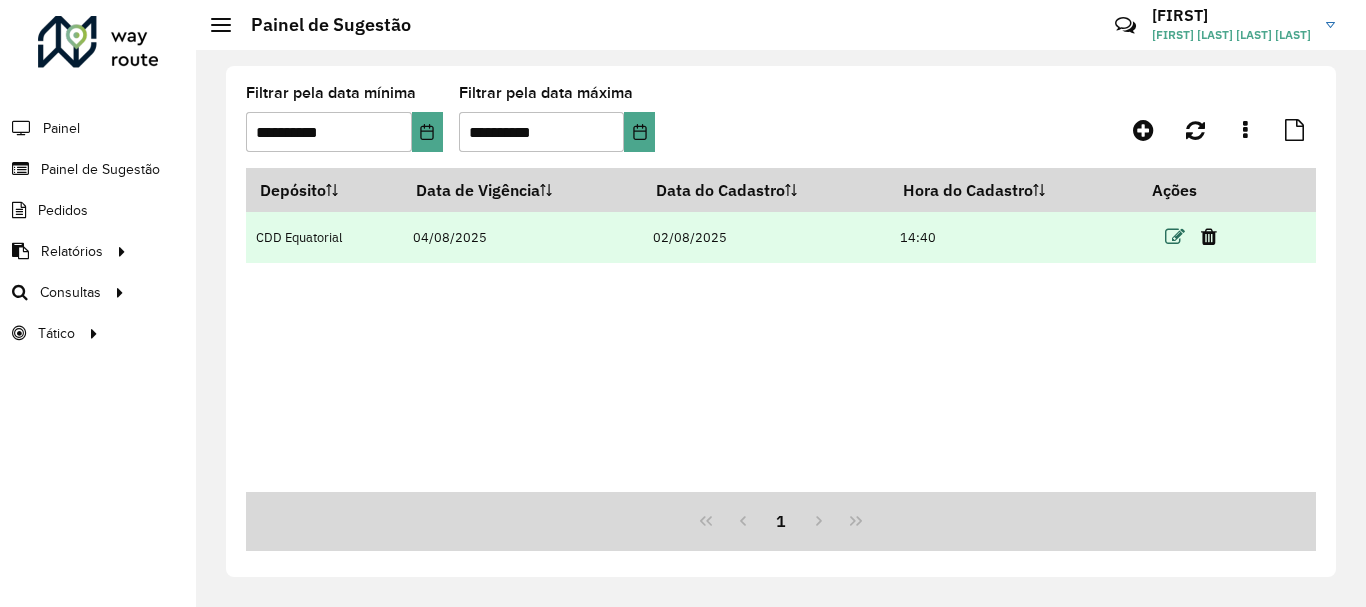 click at bounding box center (1175, 237) 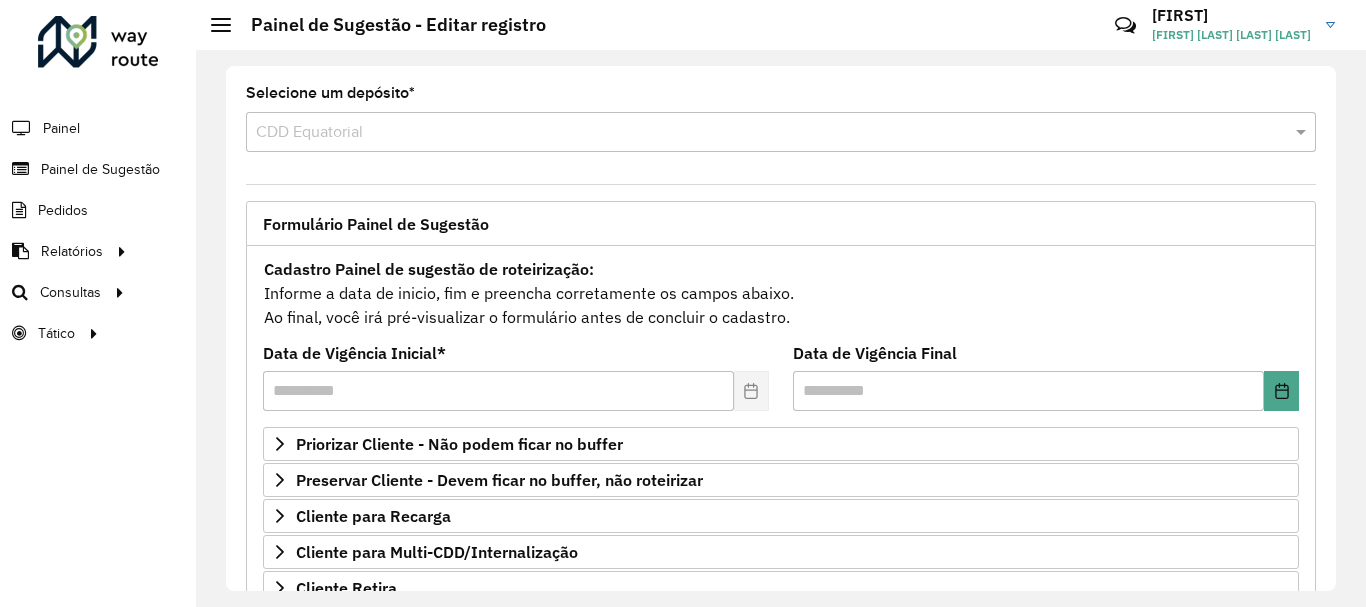 click on "Cadastro Painel de sugestão de roteirização:
Informe a data de inicio, fim e preencha corretamente os campos abaixo.
Ao final, você irá pré-visualizar o formulário antes de concluir o cadastro." at bounding box center [781, 293] 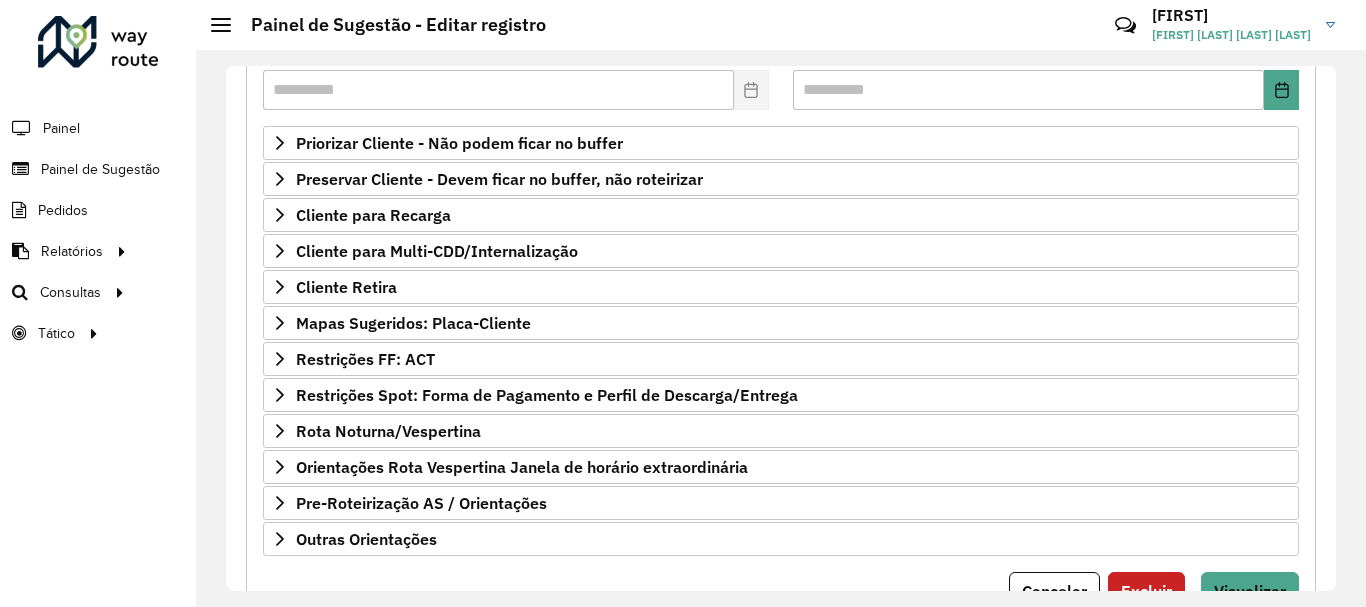 scroll, scrollTop: 303, scrollLeft: 0, axis: vertical 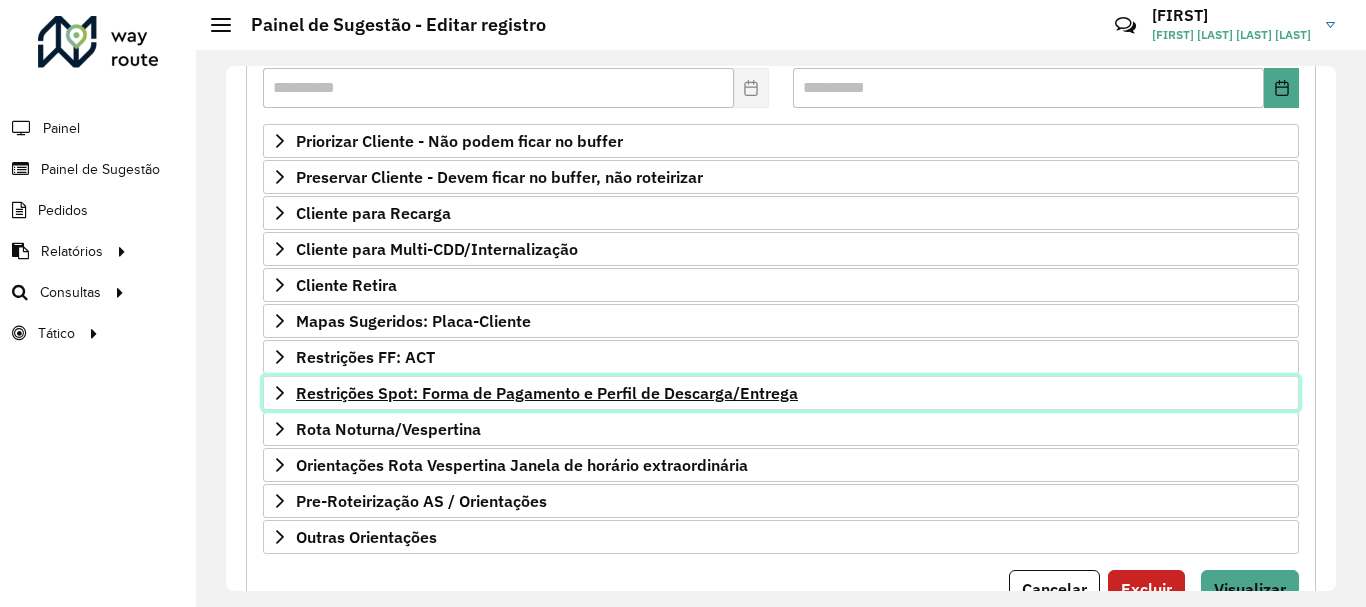 click on "Restrições Spot: Forma de Pagamento e Perfil de Descarga/Entrega" at bounding box center (547, 393) 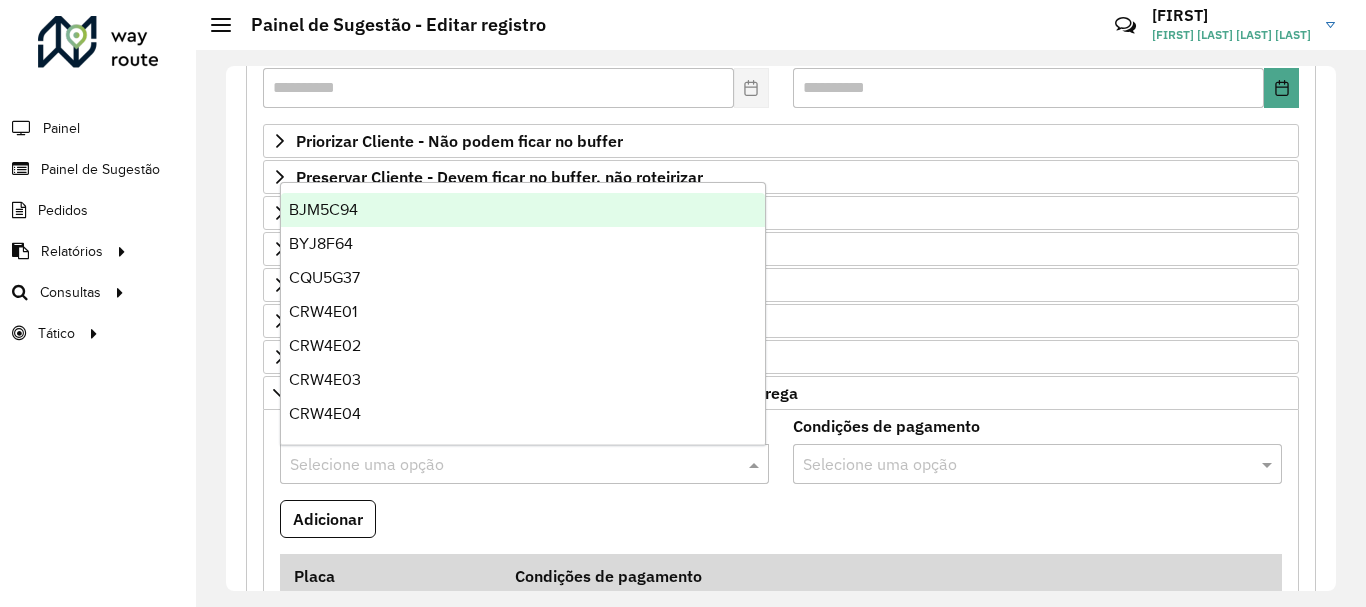 click at bounding box center (504, 465) 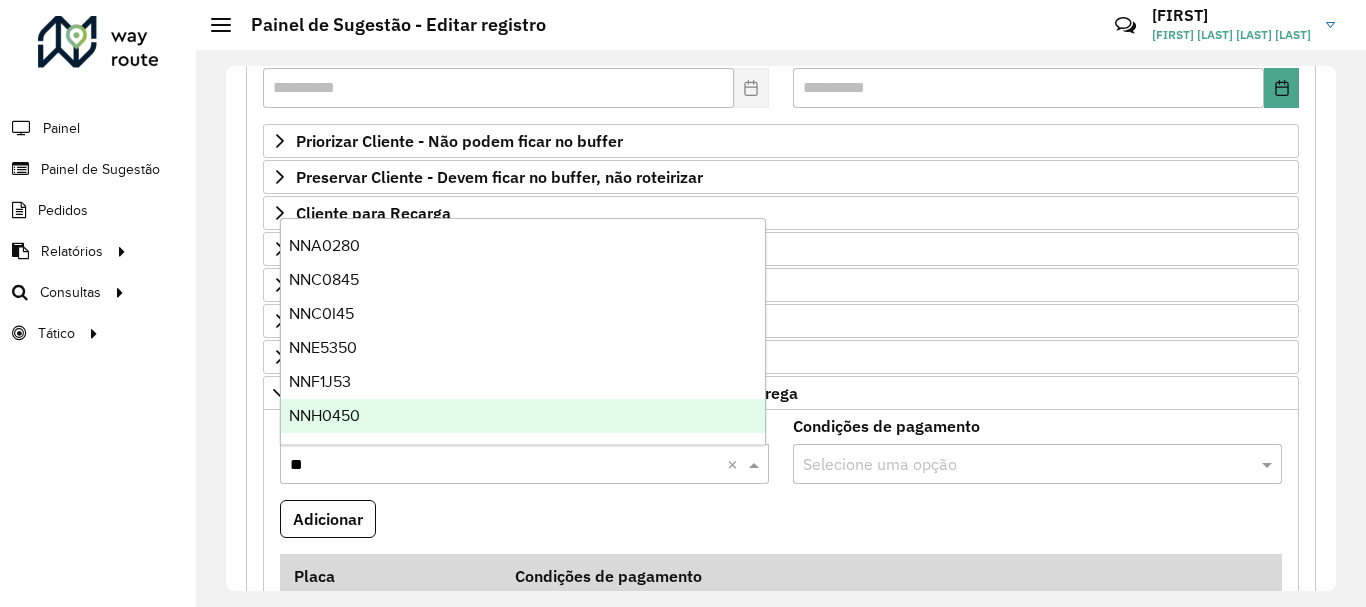 type on "***" 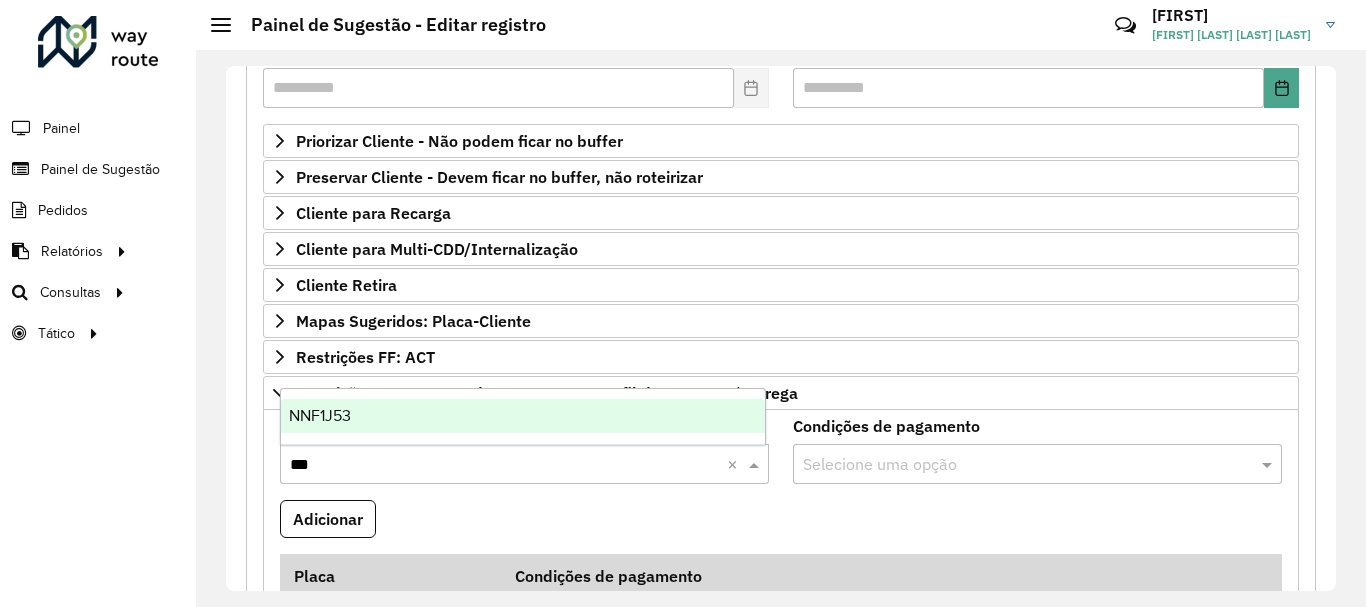 click on "NNF1J53" at bounding box center (523, 416) 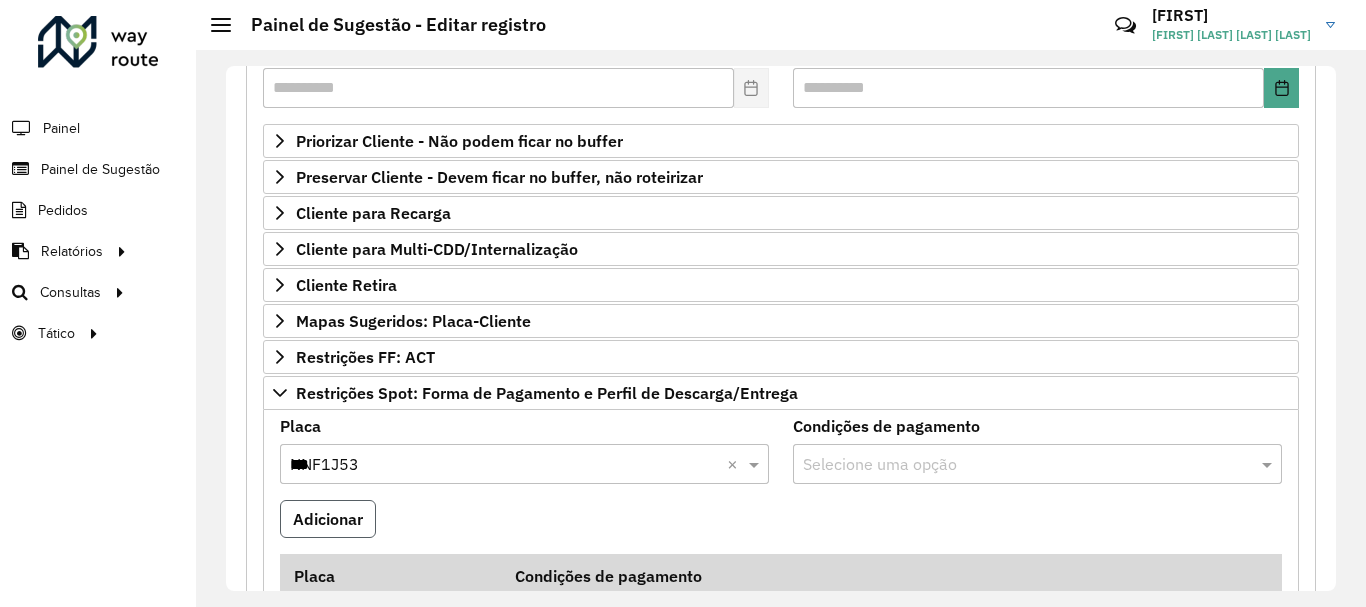 click on "Adicionar" at bounding box center [328, 519] 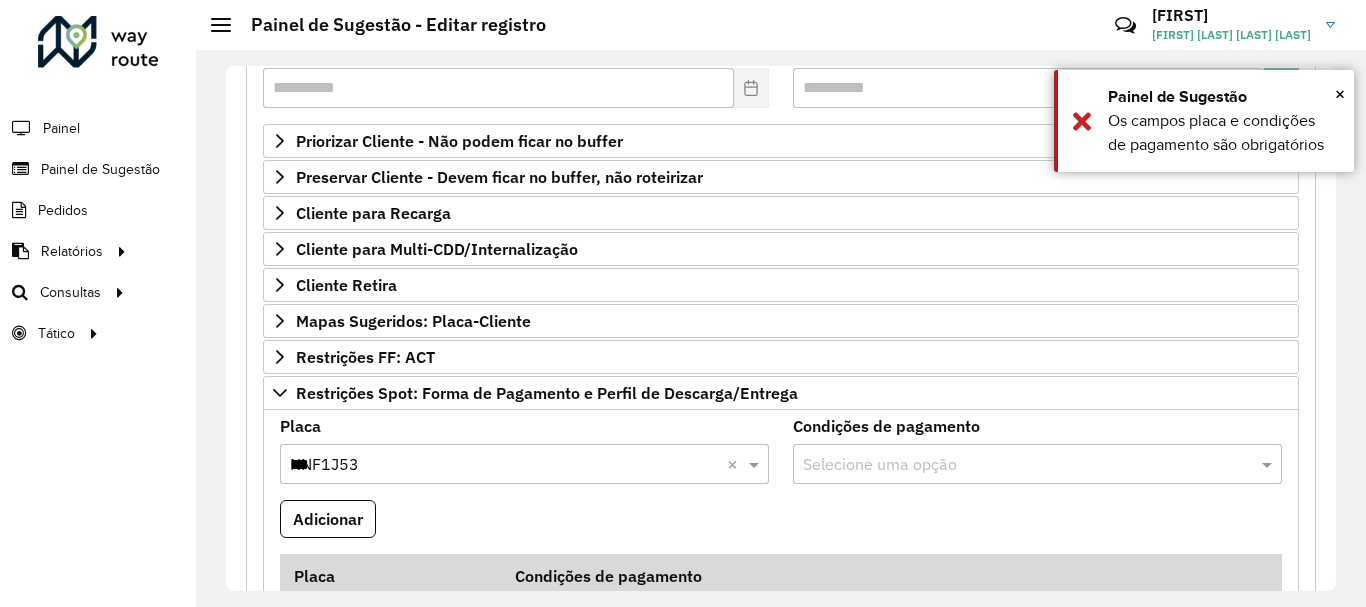 click at bounding box center (1027, 465) 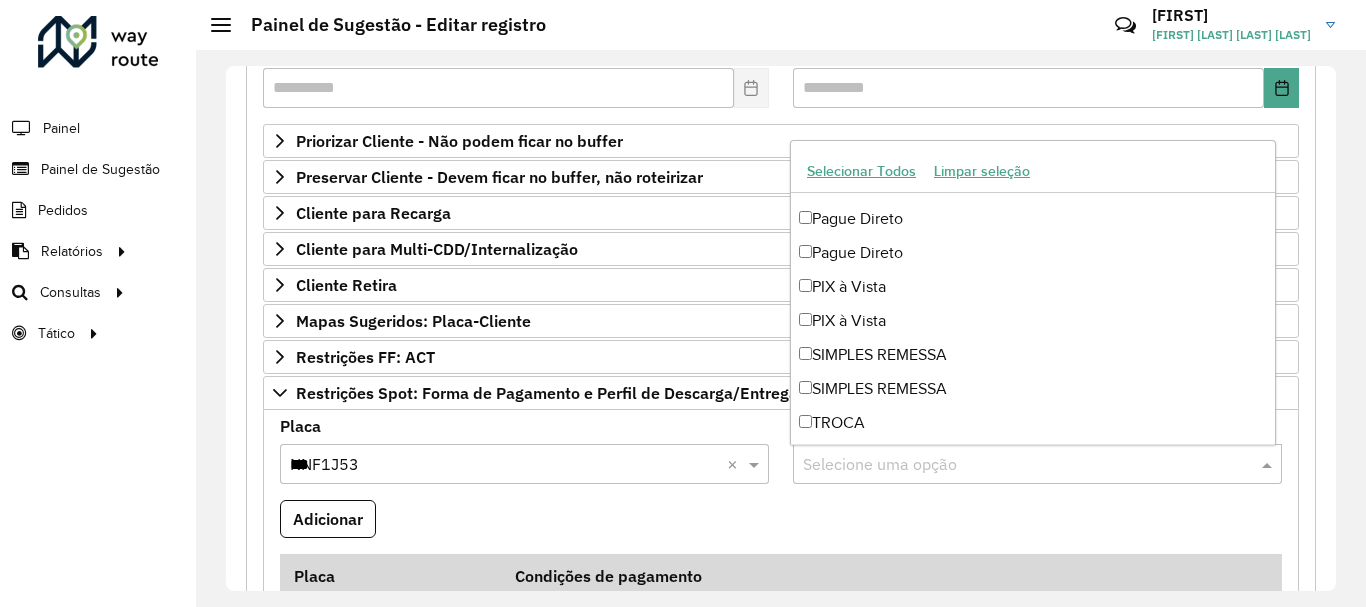 scroll, scrollTop: 9110, scrollLeft: 0, axis: vertical 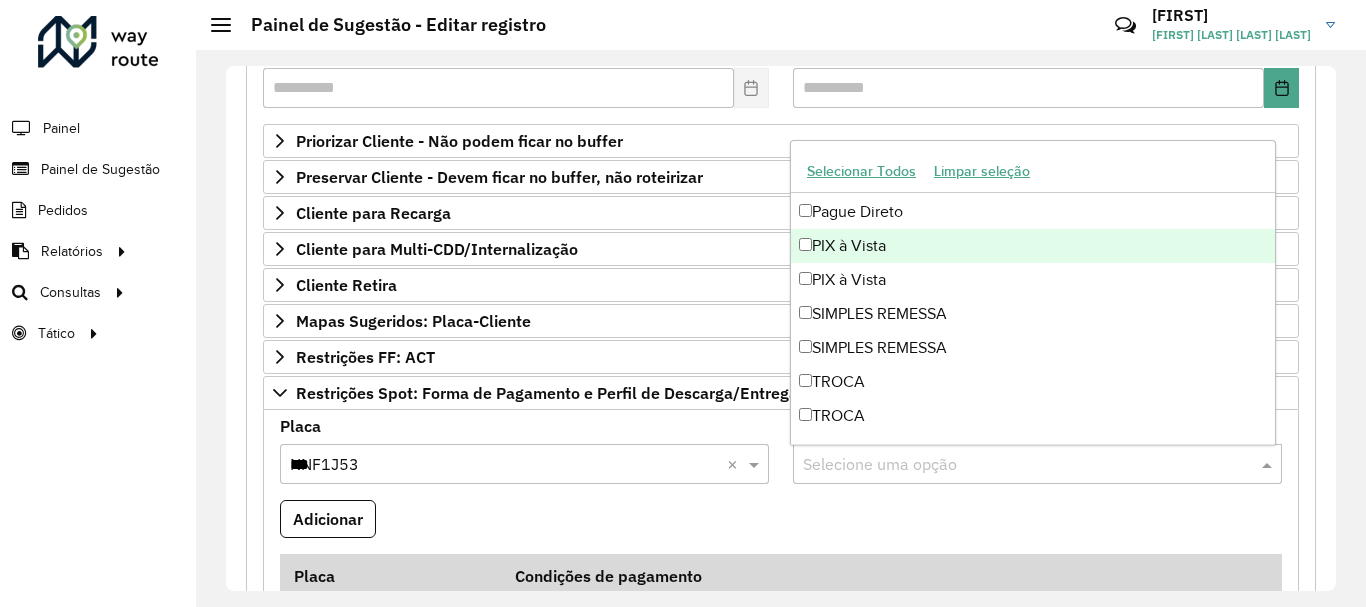 click on "PIX à Vista" at bounding box center (1033, 246) 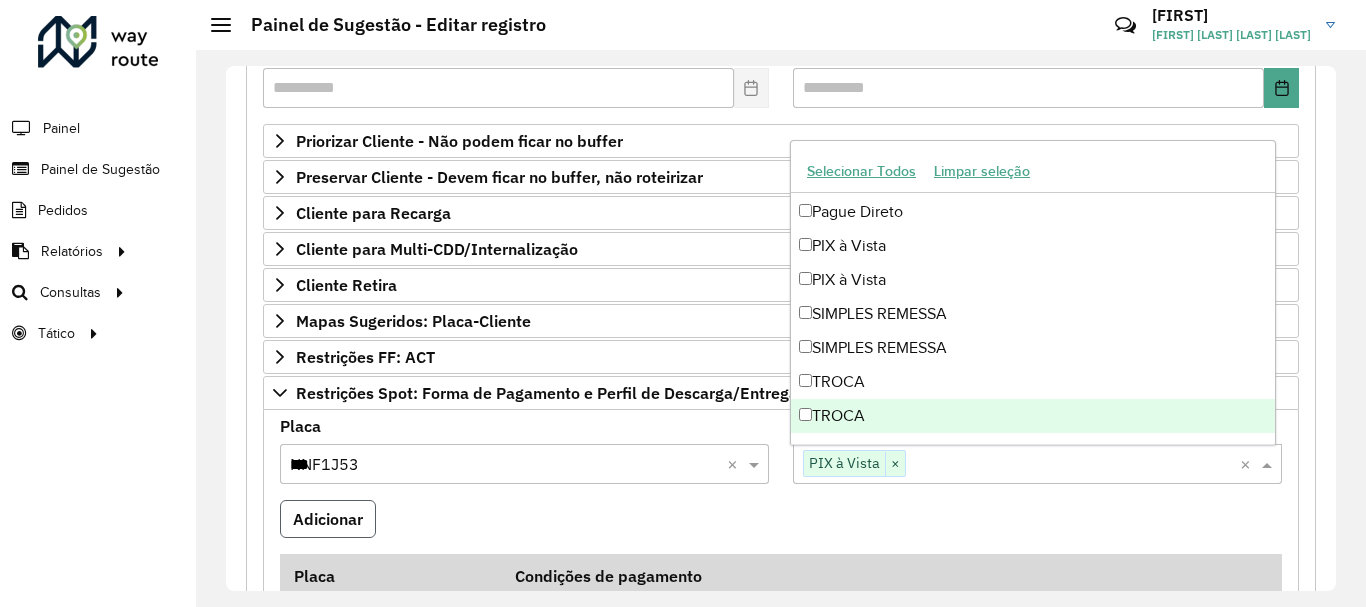 click on "Adicionar" at bounding box center [328, 519] 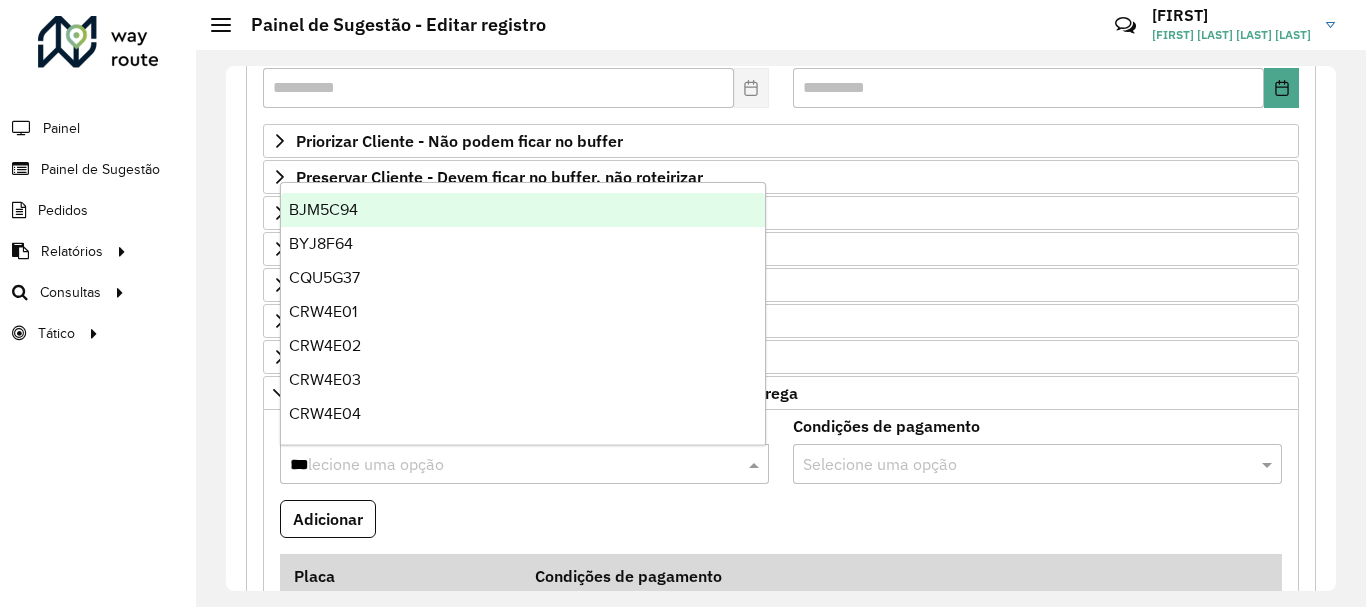 click on "***" at bounding box center (504, 465) 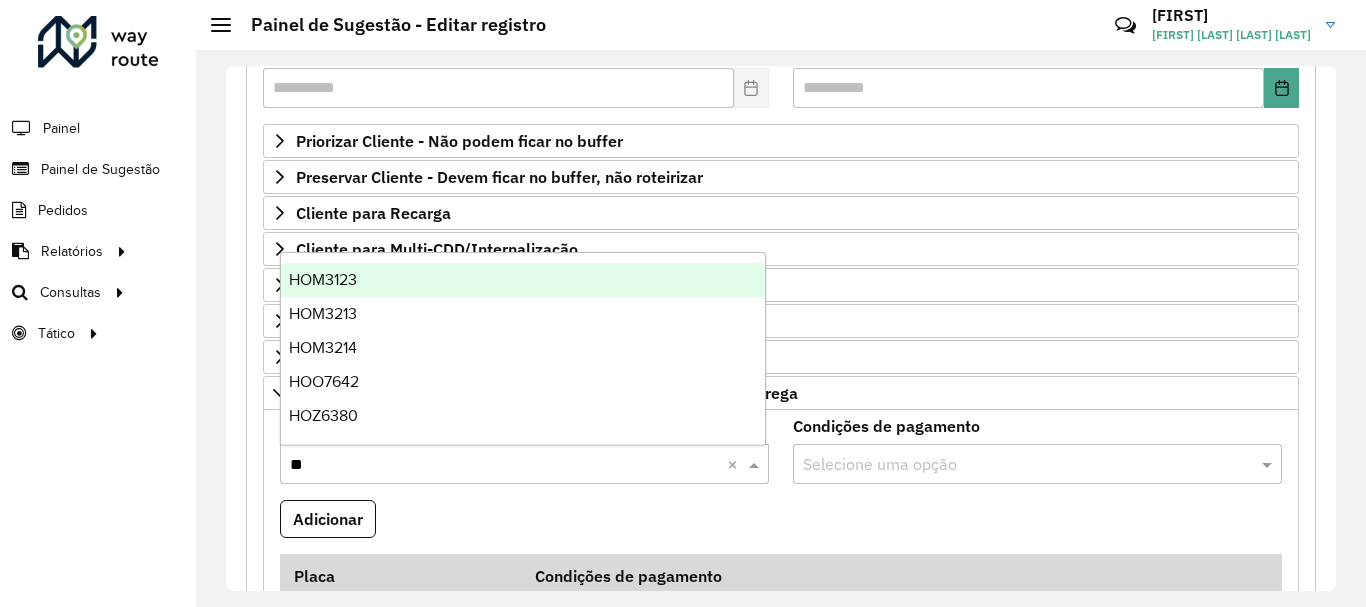 type on "***" 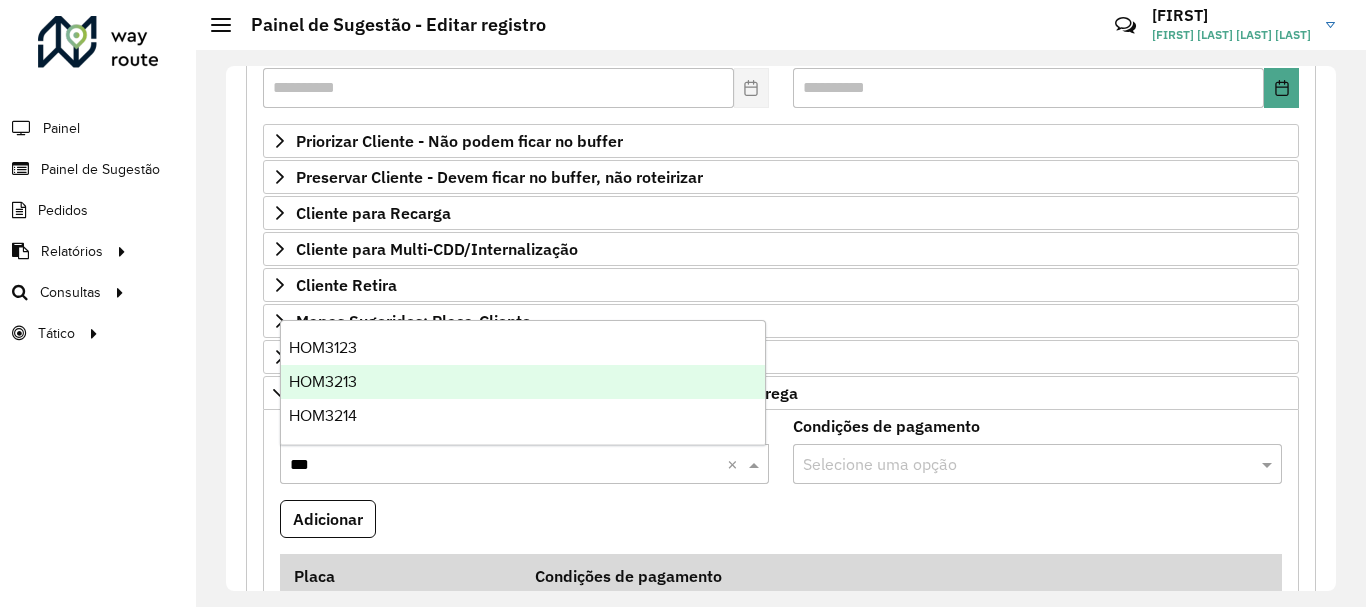 click on "HOM3213" at bounding box center (523, 382) 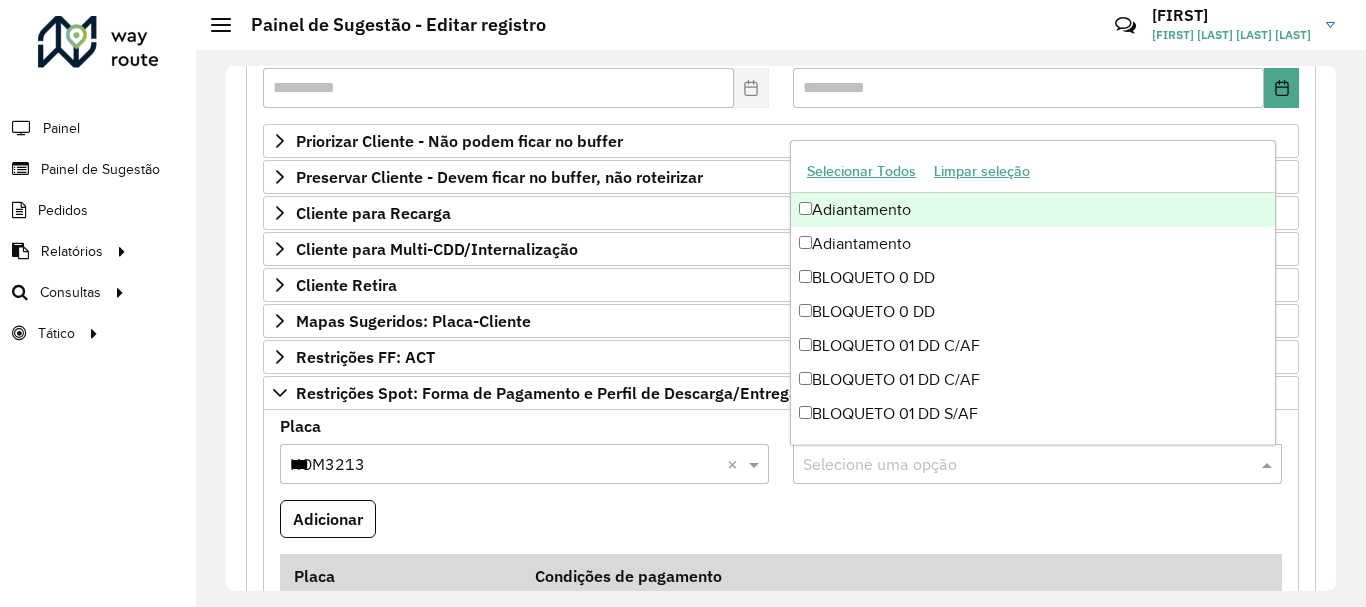 click at bounding box center (1027, 465) 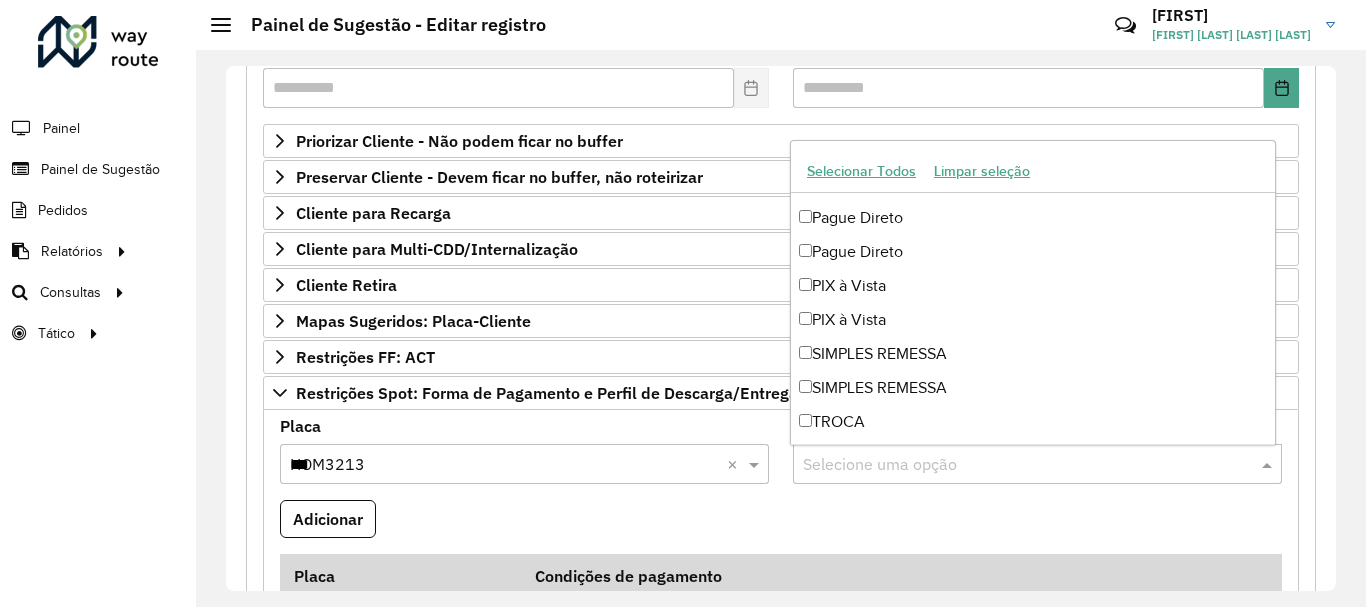 scroll, scrollTop: 9110, scrollLeft: 0, axis: vertical 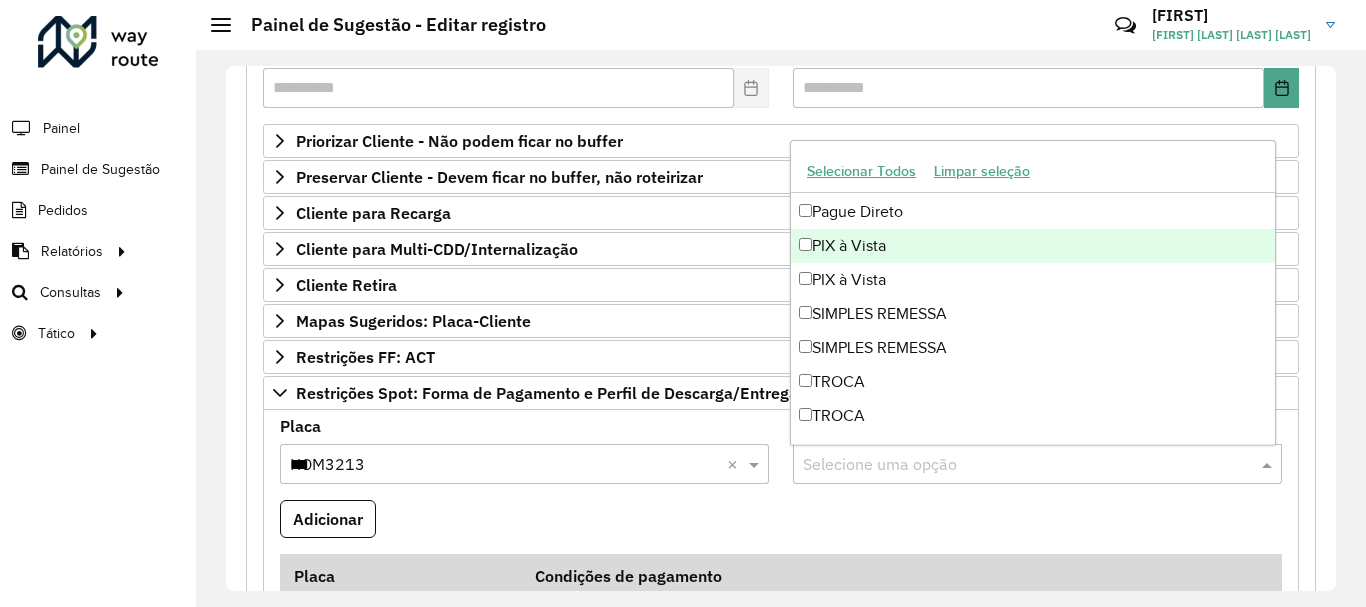click on "PIX à Vista" at bounding box center [1033, 246] 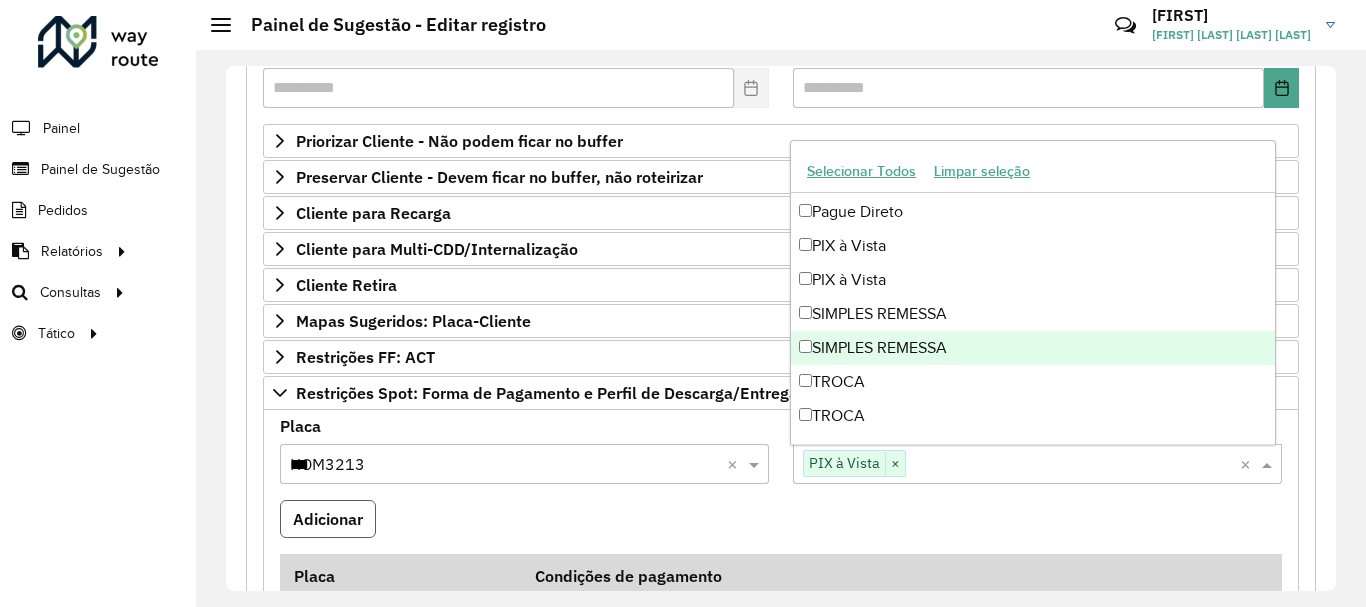 click on "Adicionar" at bounding box center (328, 519) 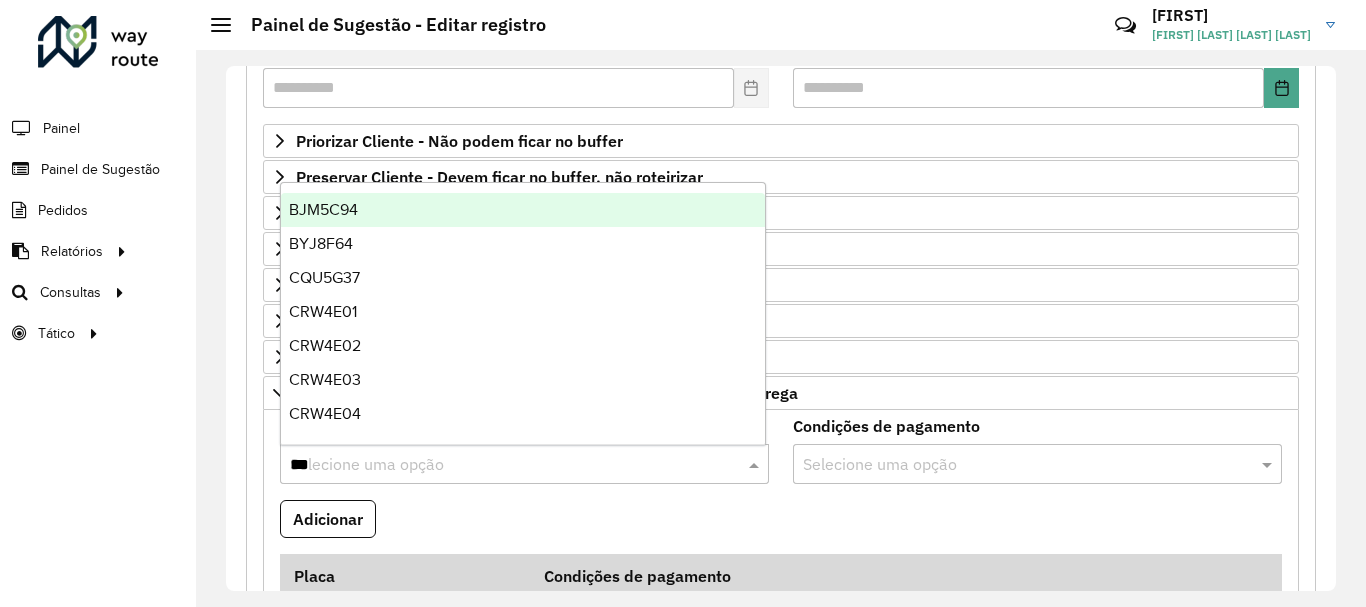 click on "***" at bounding box center (504, 465) 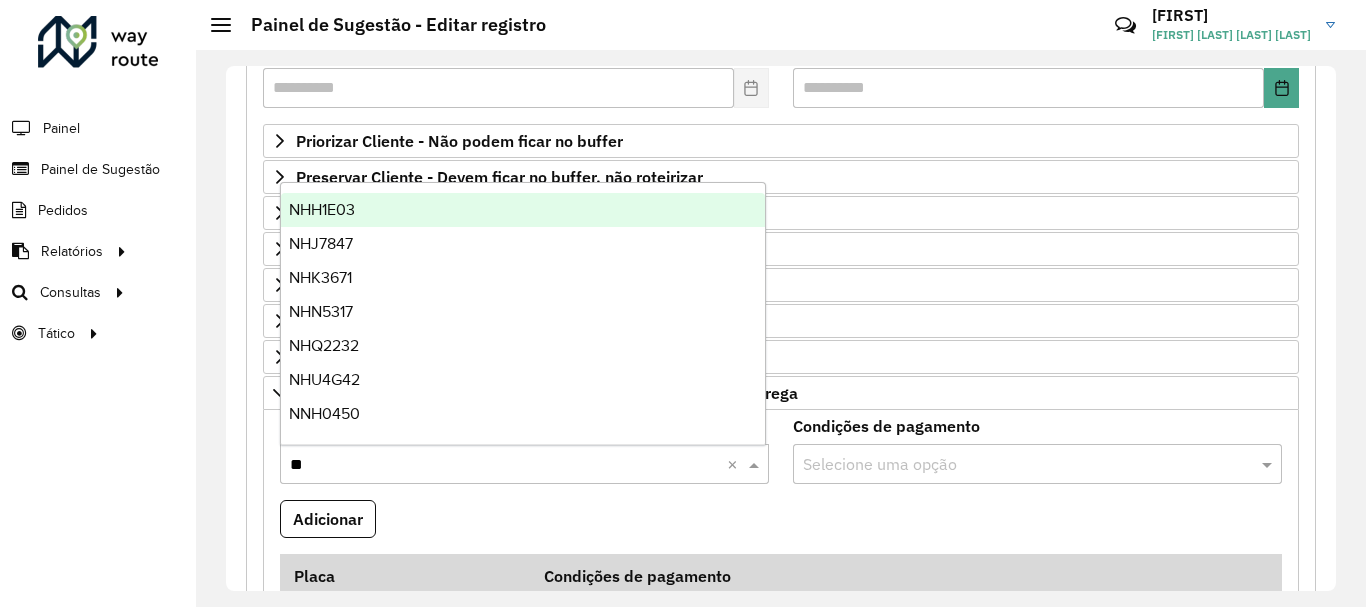 type on "***" 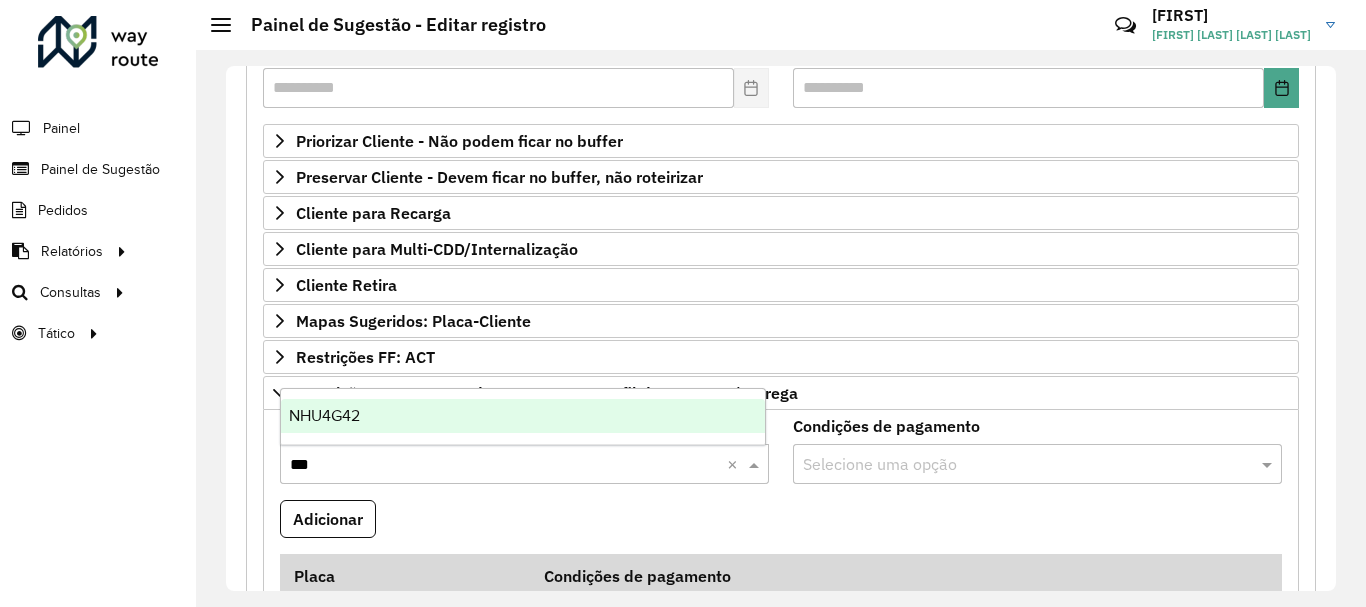 click on "NHU4G42" at bounding box center (523, 416) 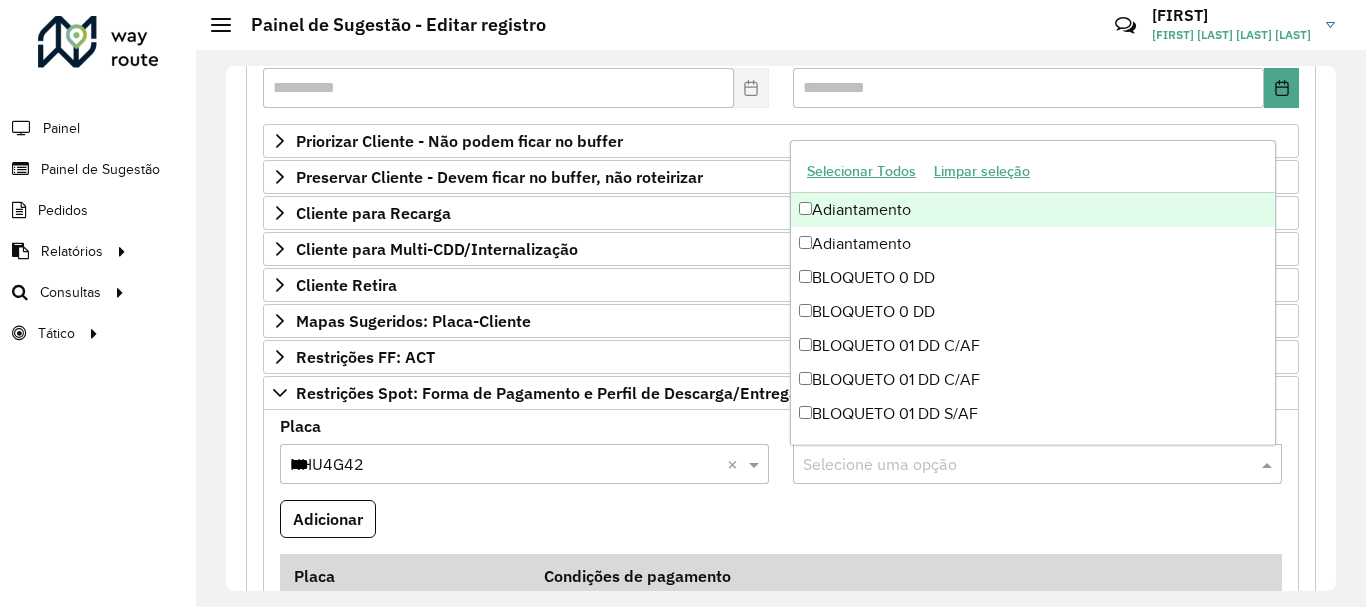 click at bounding box center [1027, 465] 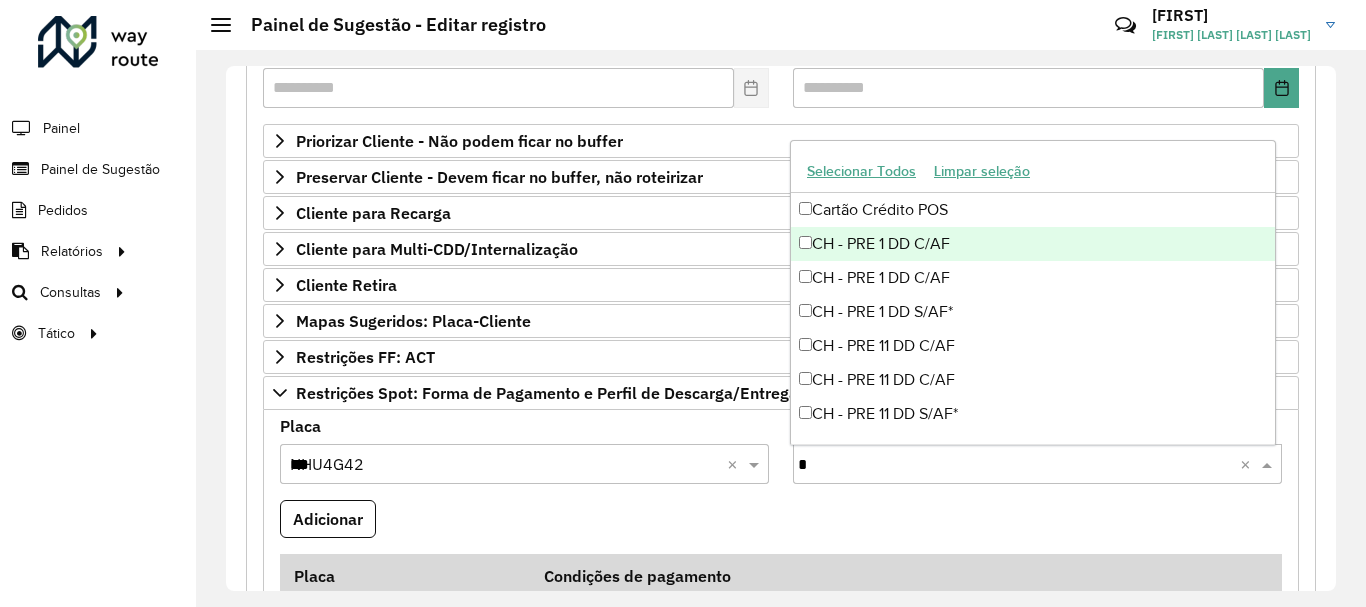 type on "**" 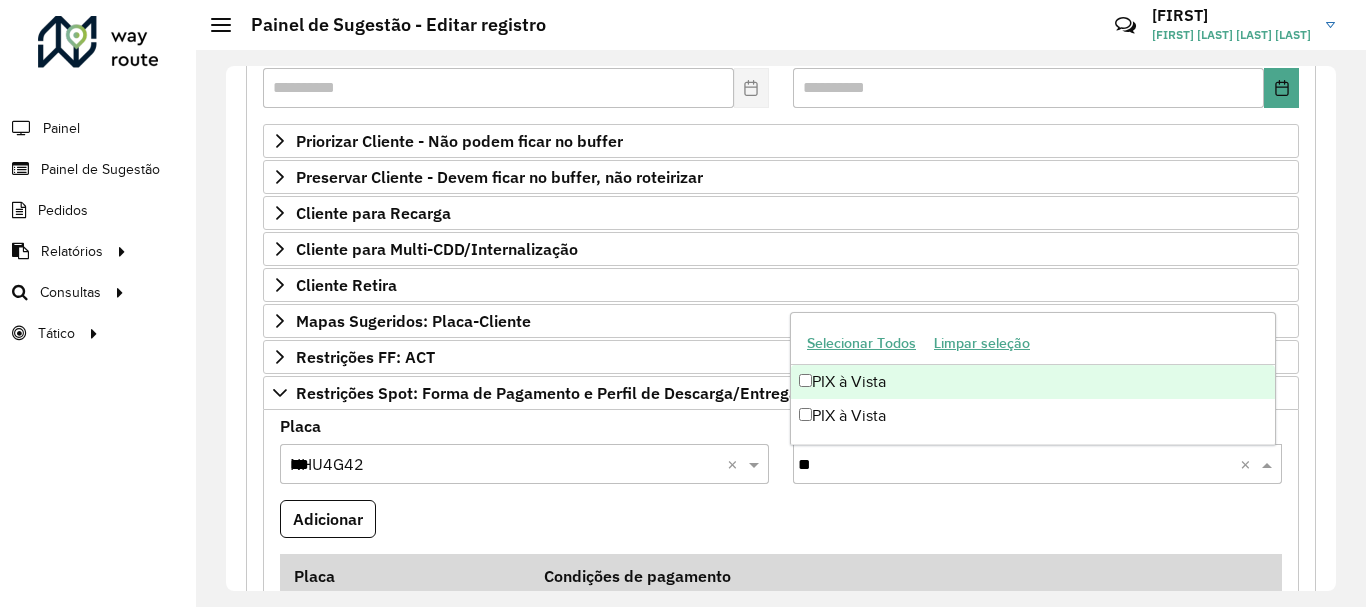 click on "PIX à Vista" at bounding box center [1033, 382] 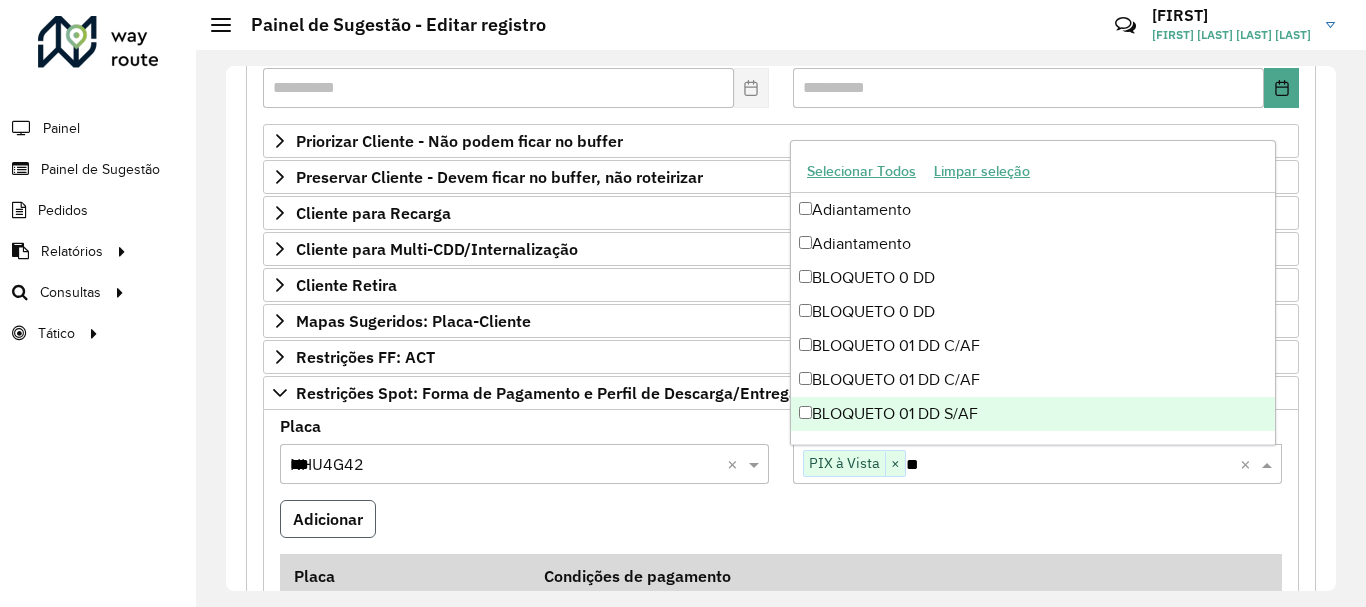 click on "Adicionar" at bounding box center [328, 519] 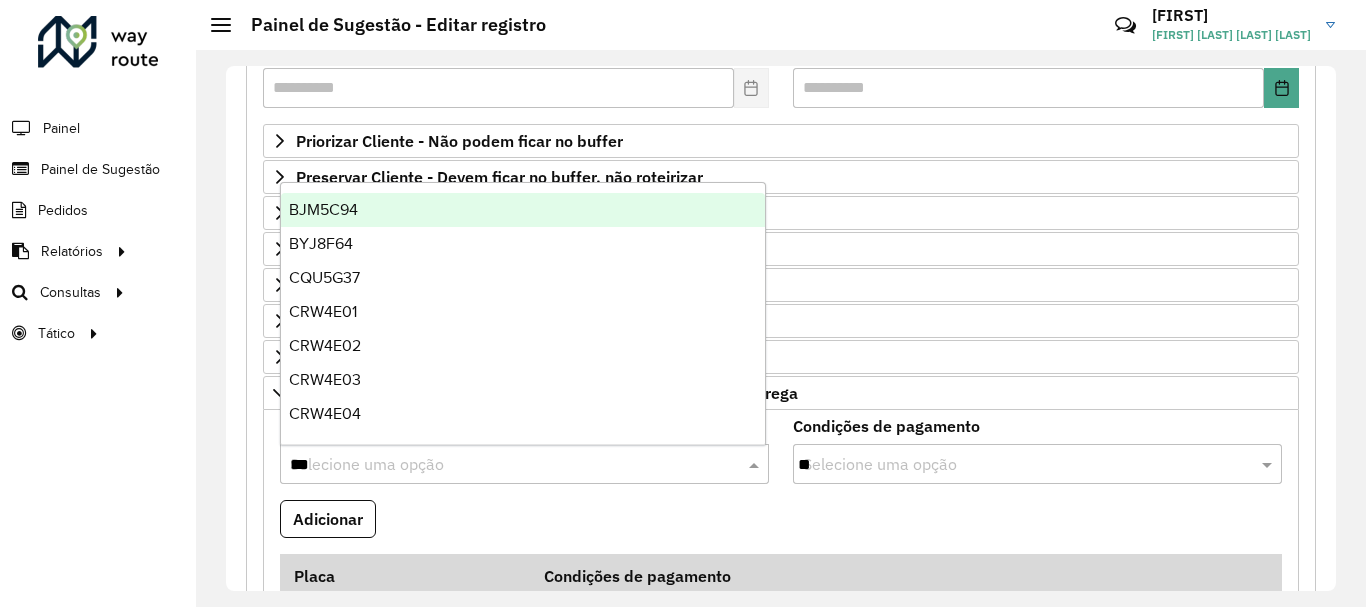 click on "***" at bounding box center (504, 465) 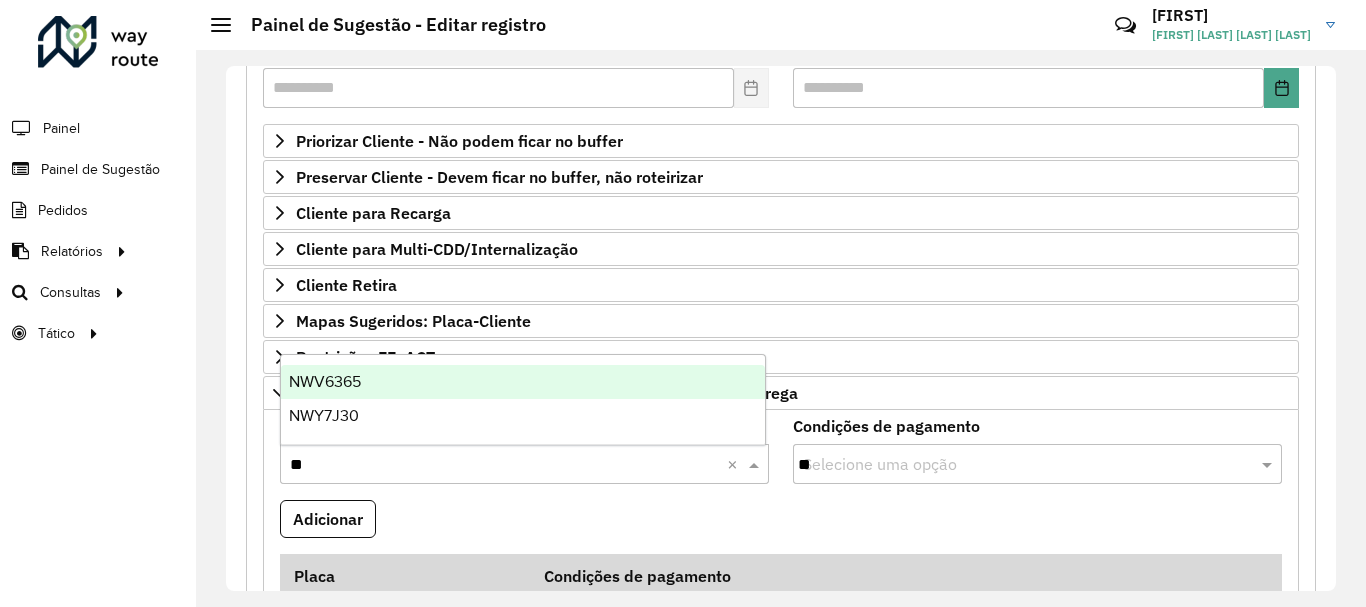 type on "***" 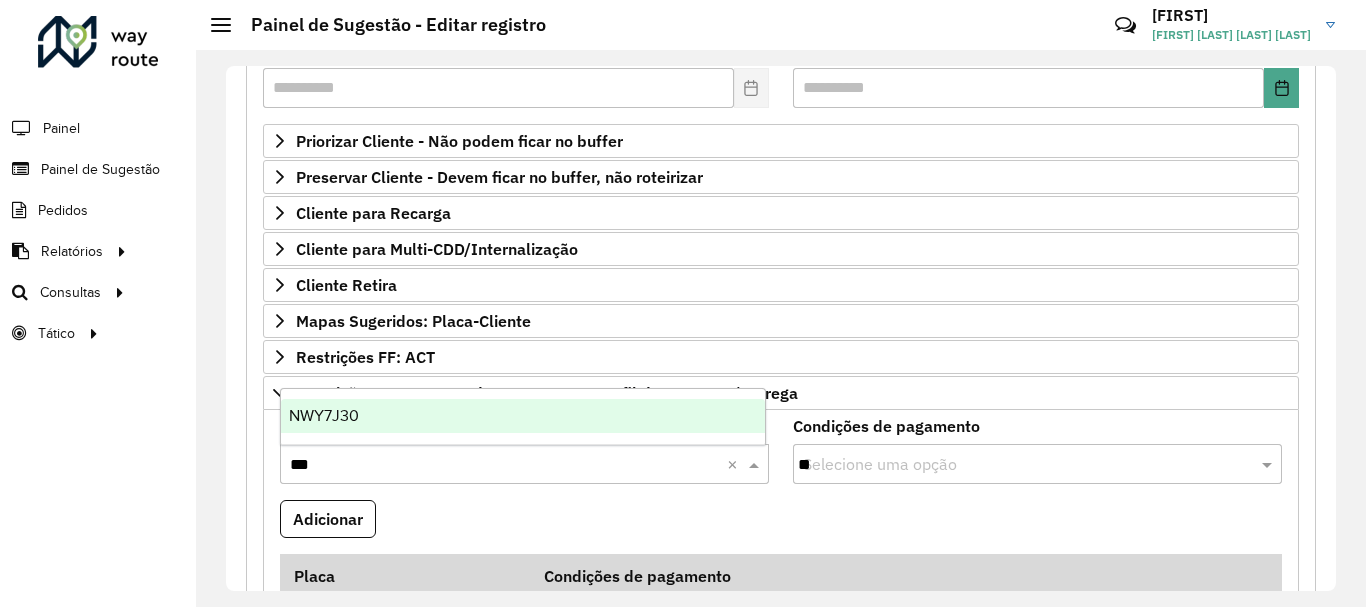click on "NWY7J30" at bounding box center (523, 416) 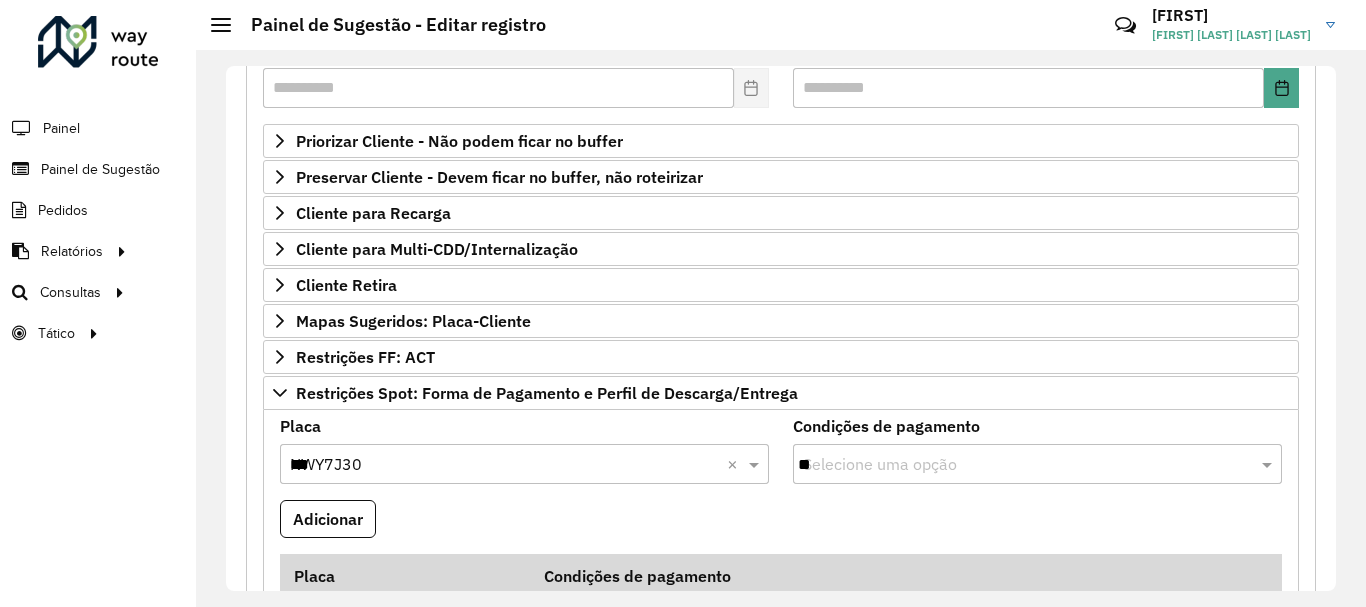 click on "**" at bounding box center (1027, 465) 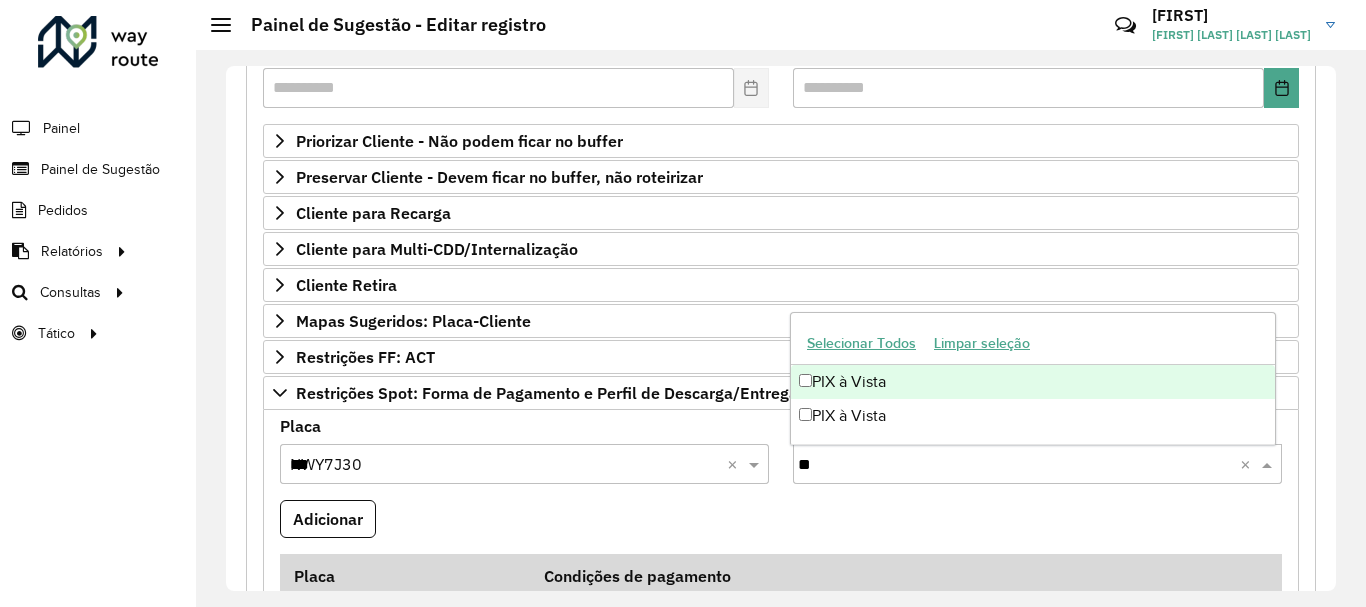 type on "***" 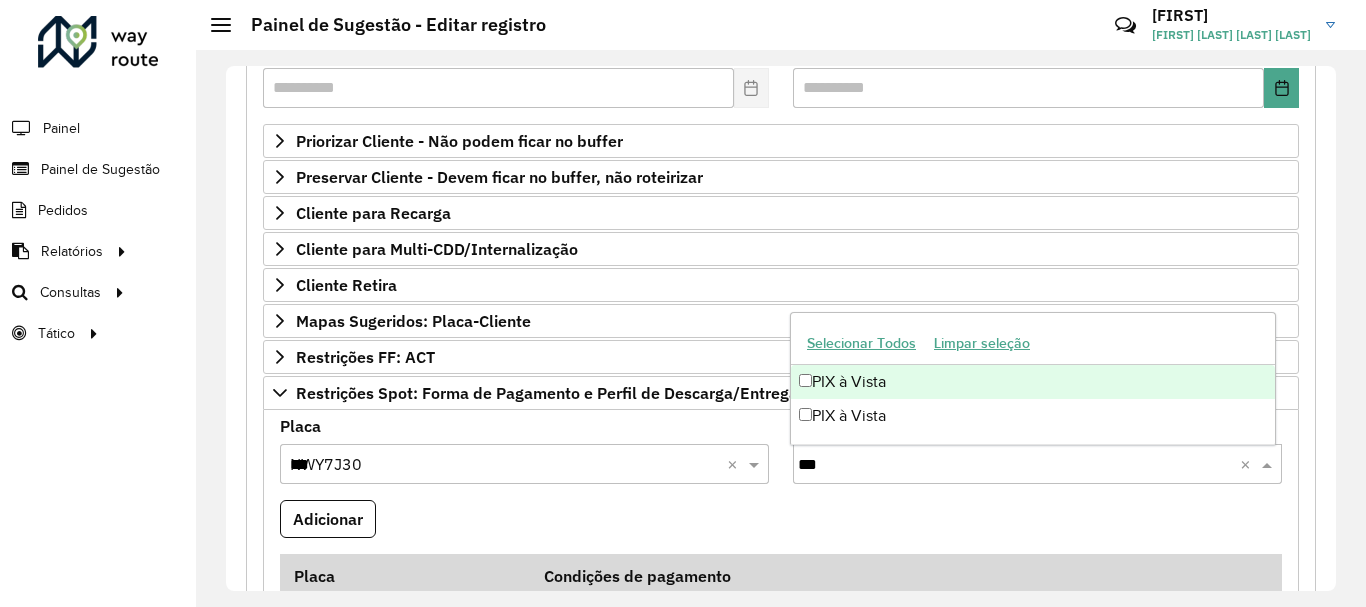 click on "PIX à Vista" at bounding box center [1033, 382] 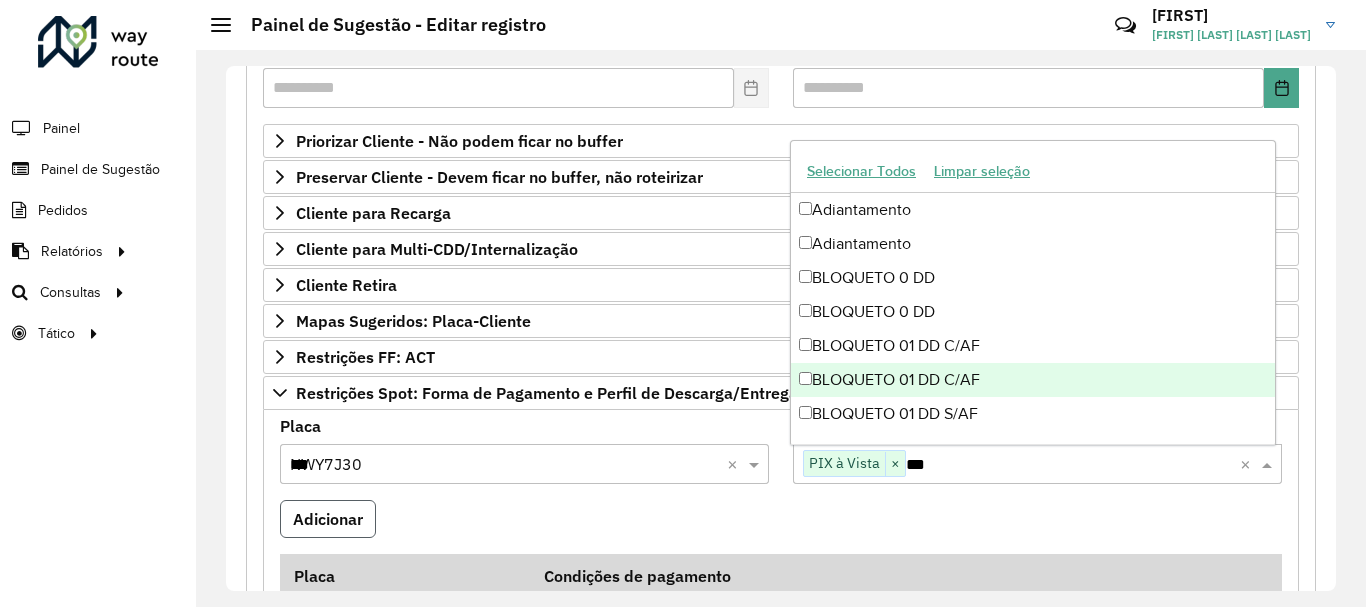 click on "Adicionar" at bounding box center [328, 519] 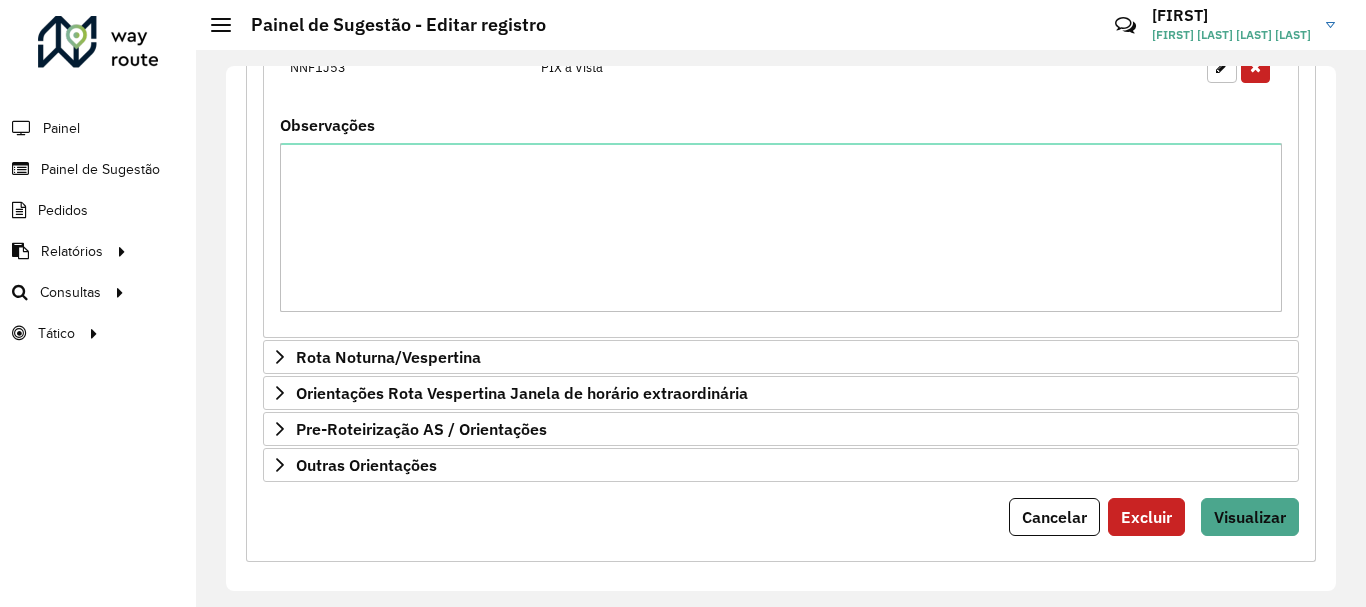 scroll, scrollTop: 1030, scrollLeft: 0, axis: vertical 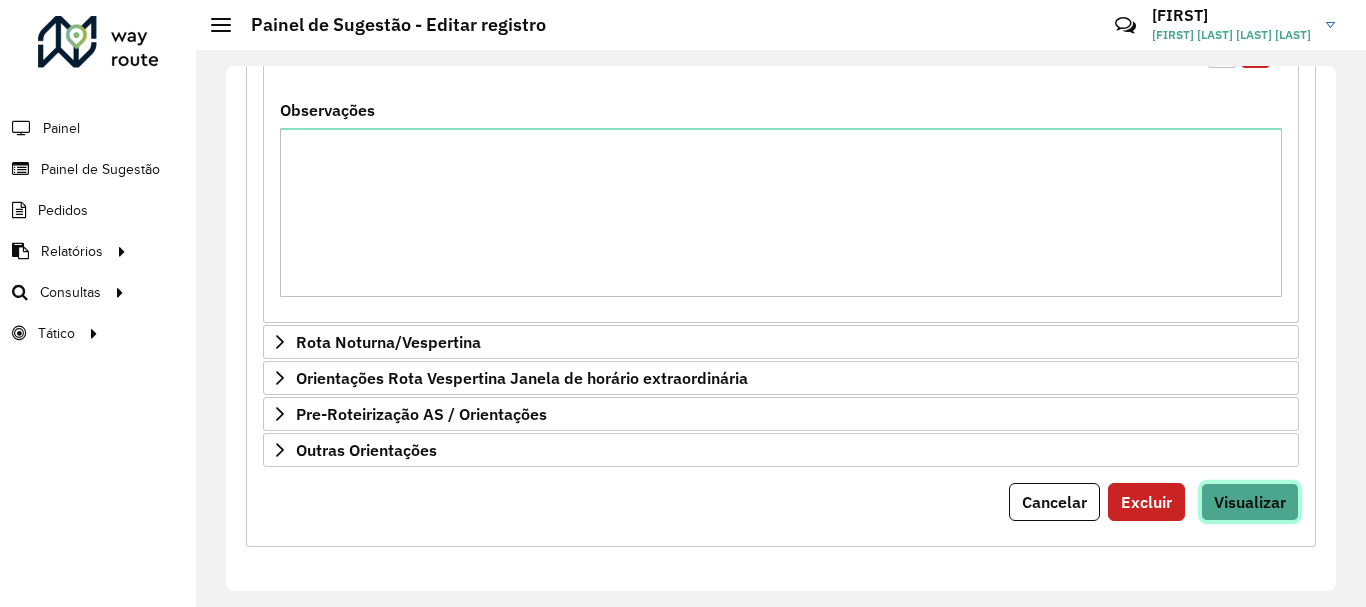 click on "Visualizar" at bounding box center [1250, 502] 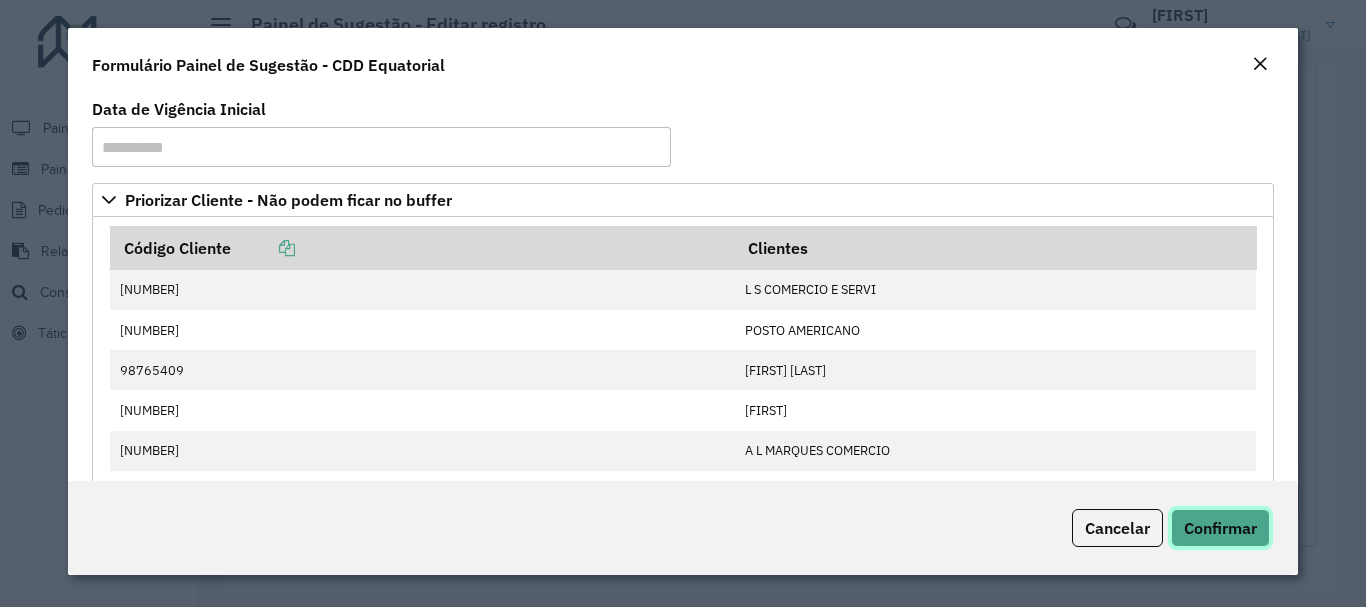 click on "Confirmar" 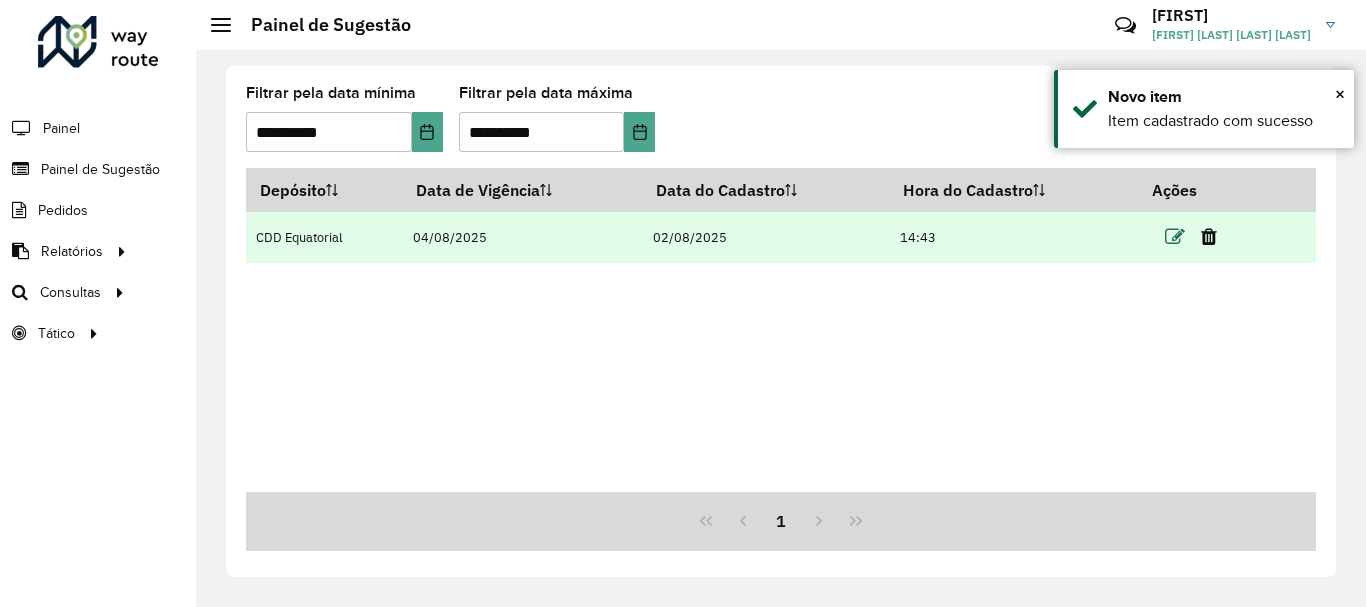 click at bounding box center (1175, 237) 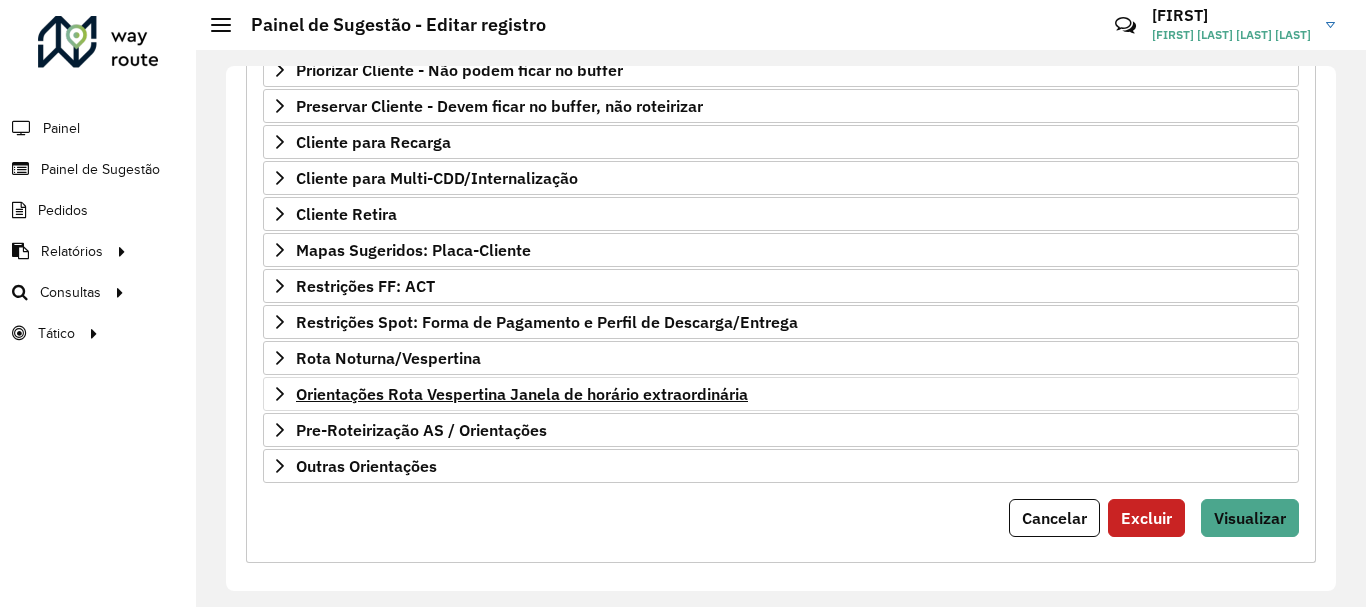 scroll, scrollTop: 376, scrollLeft: 0, axis: vertical 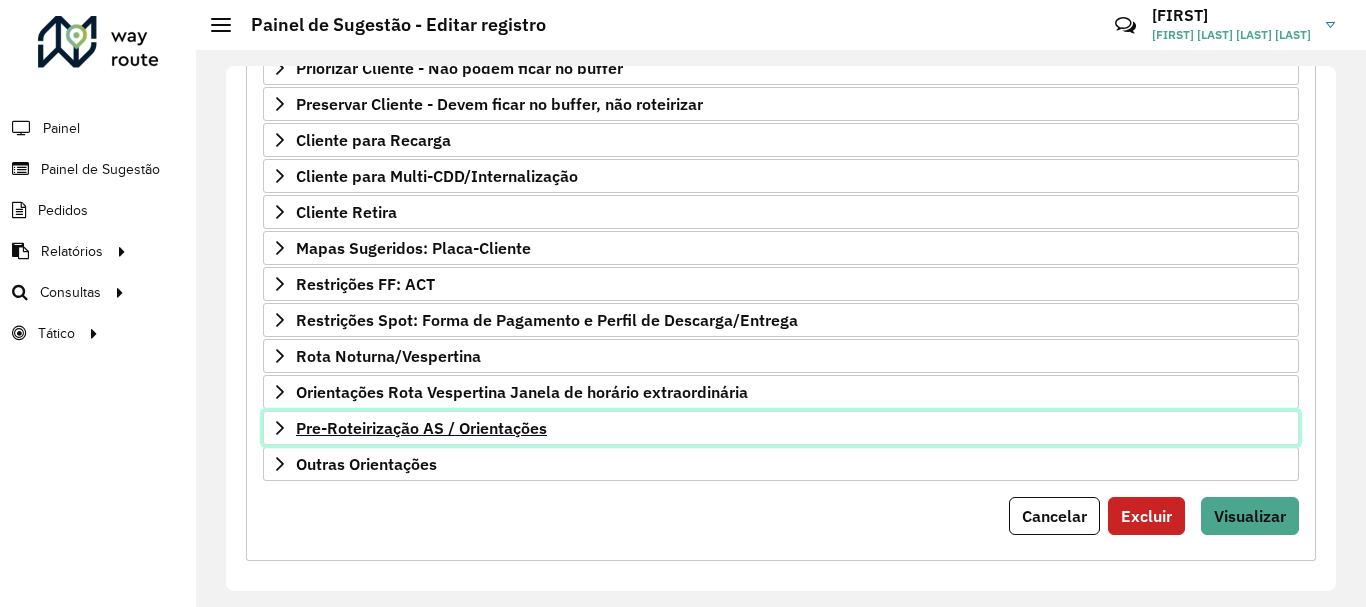 click on "Pre-Roteirização AS / Orientações" at bounding box center (421, 428) 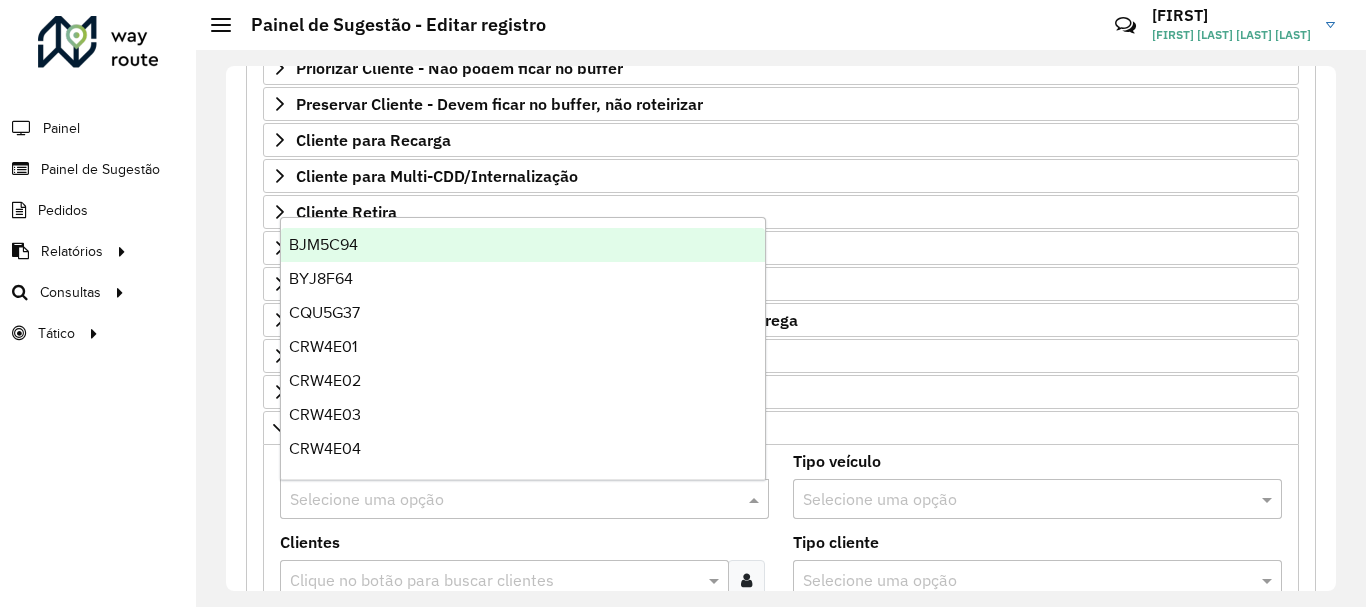 click at bounding box center (504, 500) 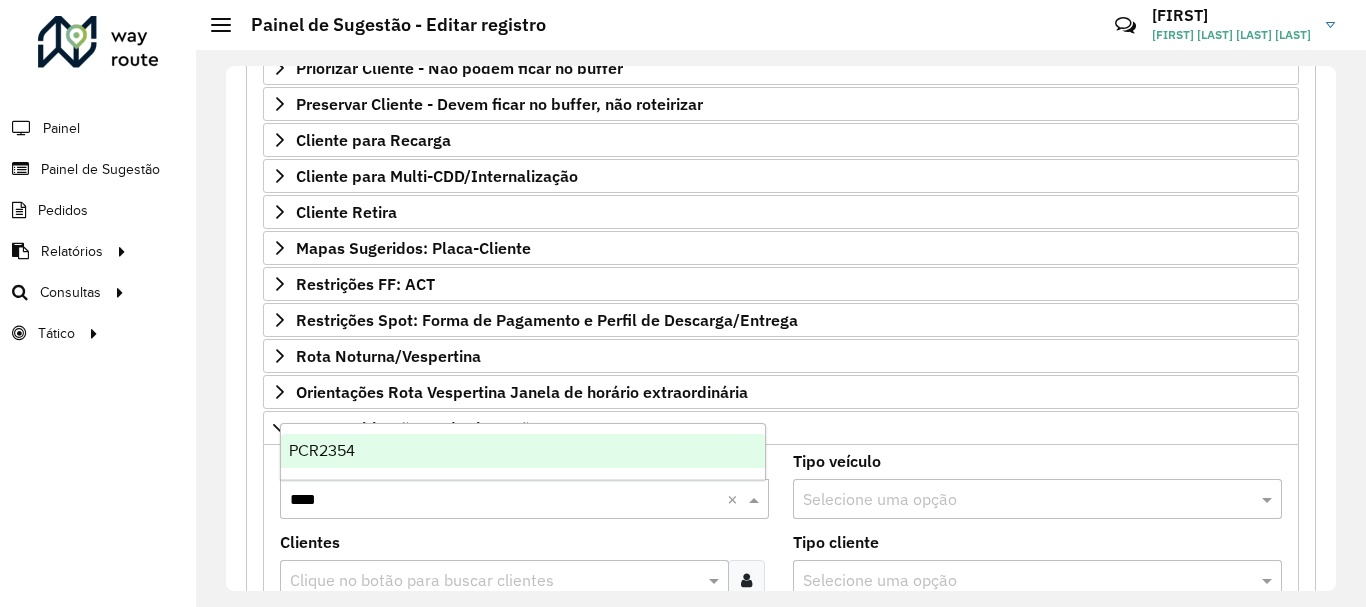 type on "*****" 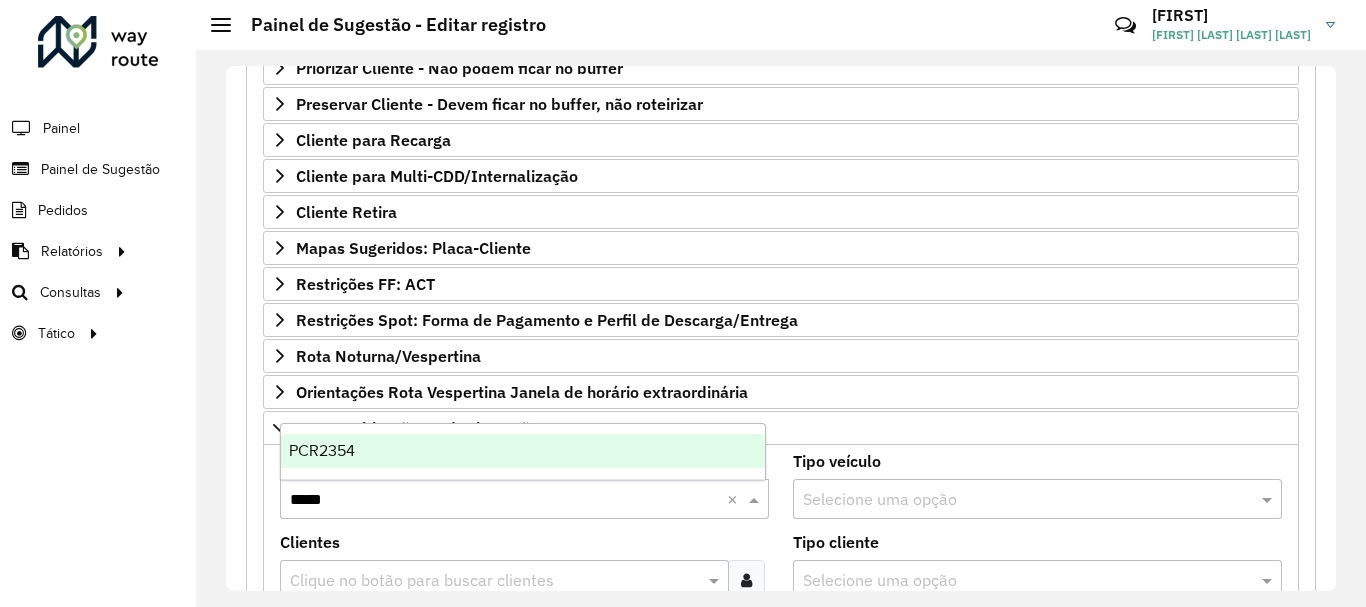 click on "PCR2354" at bounding box center (523, 451) 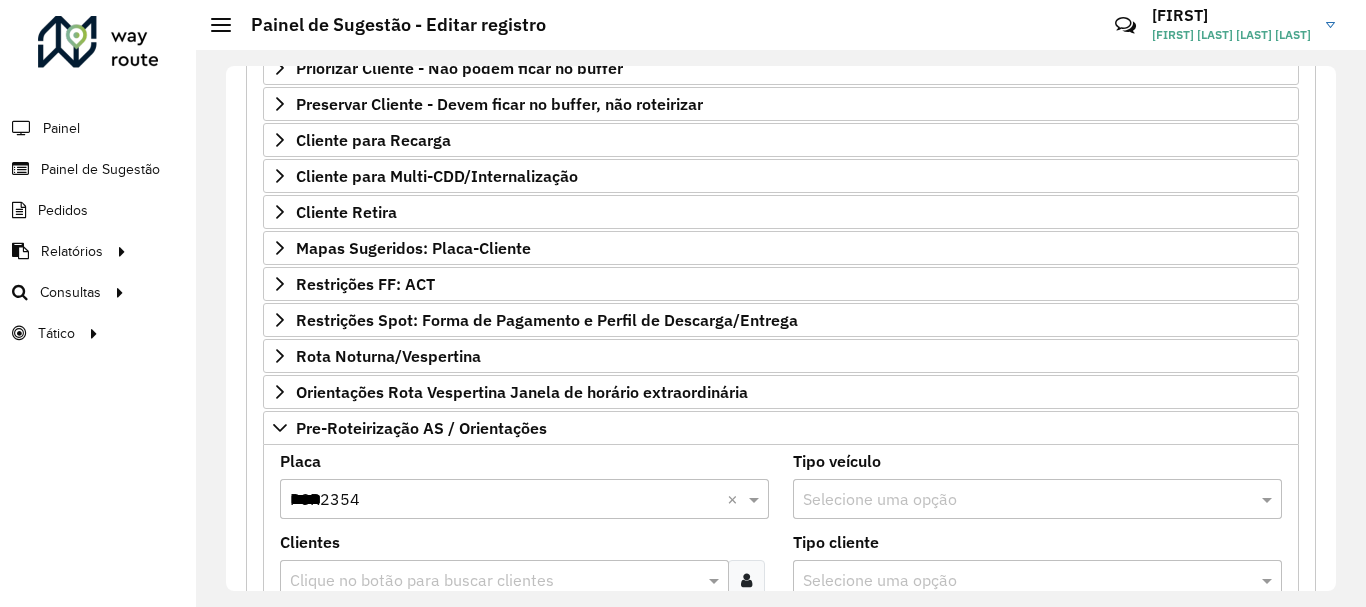 scroll, scrollTop: 377, scrollLeft: 0, axis: vertical 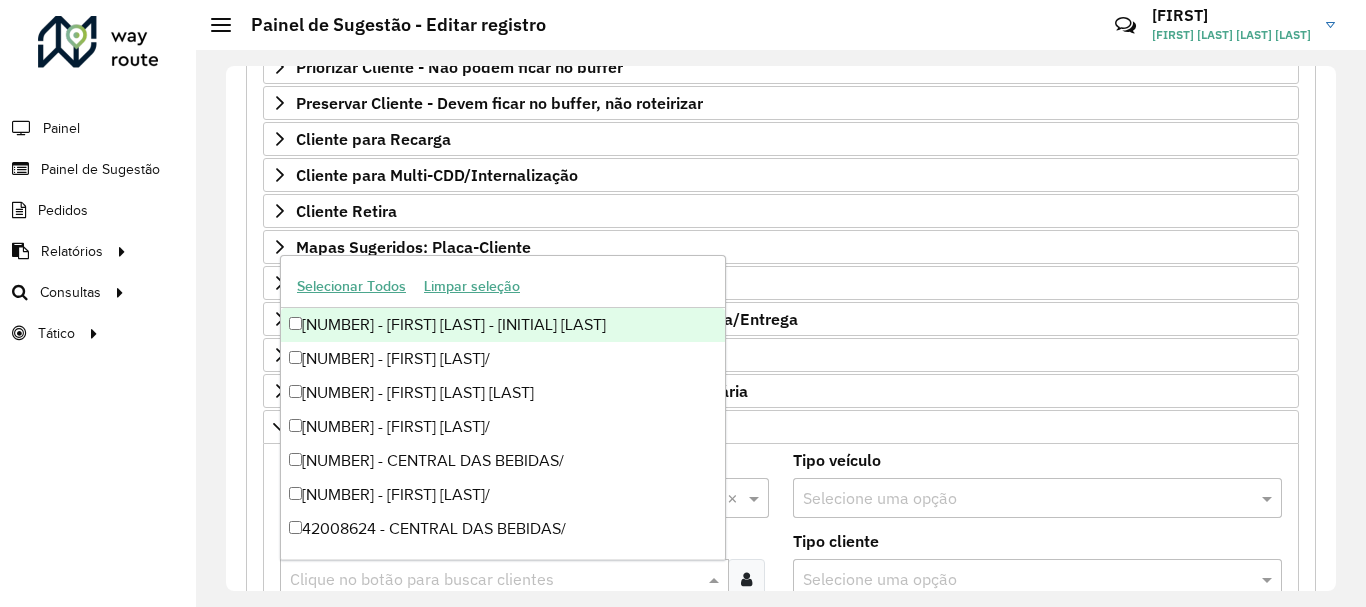 click at bounding box center [494, 580] 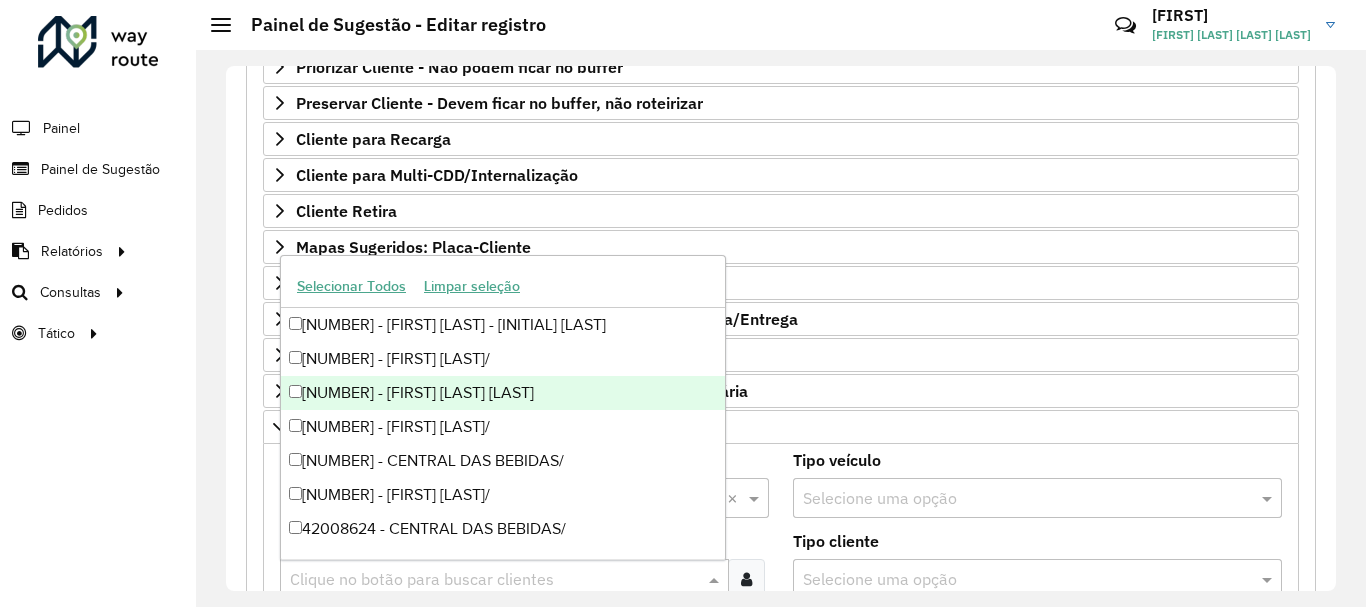 paste on "*****" 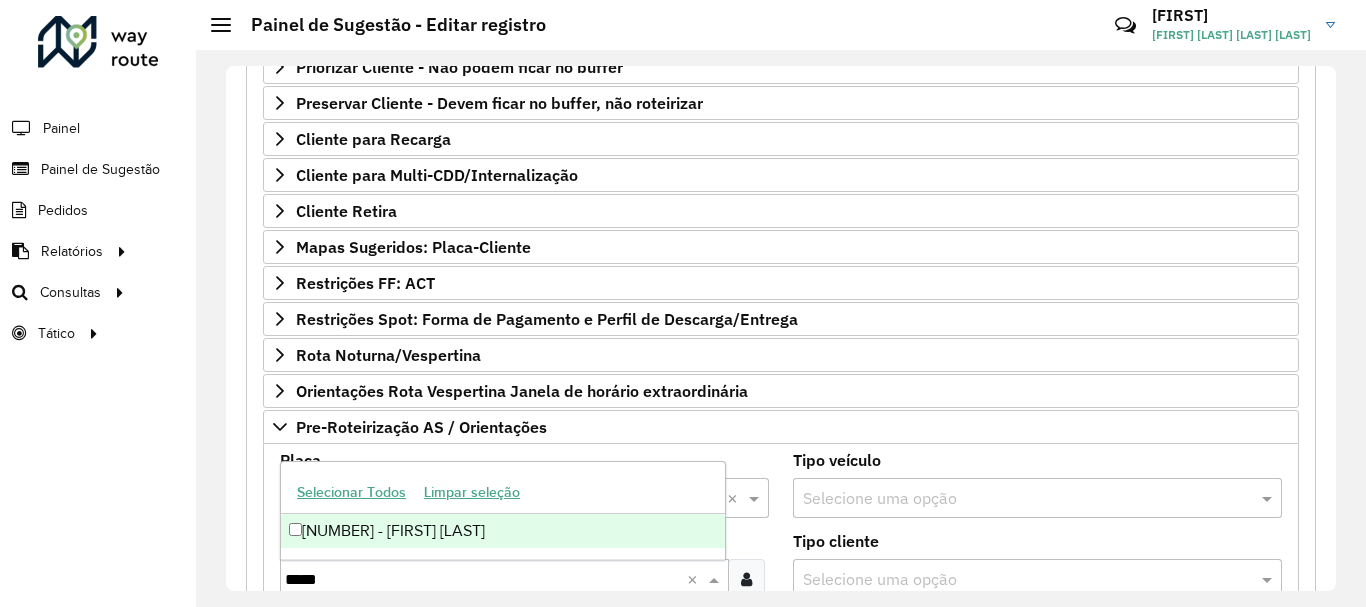 click on "[NUMBER] - [FIRST] [LAST]" at bounding box center [503, 531] 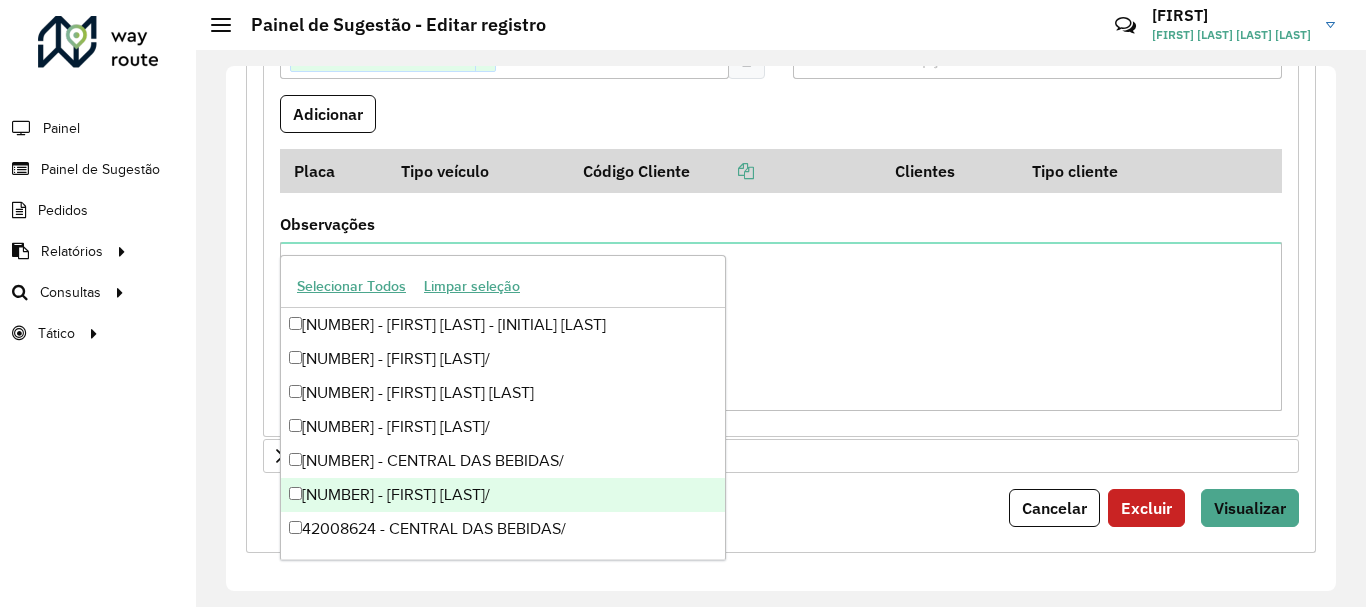 scroll, scrollTop: 900, scrollLeft: 0, axis: vertical 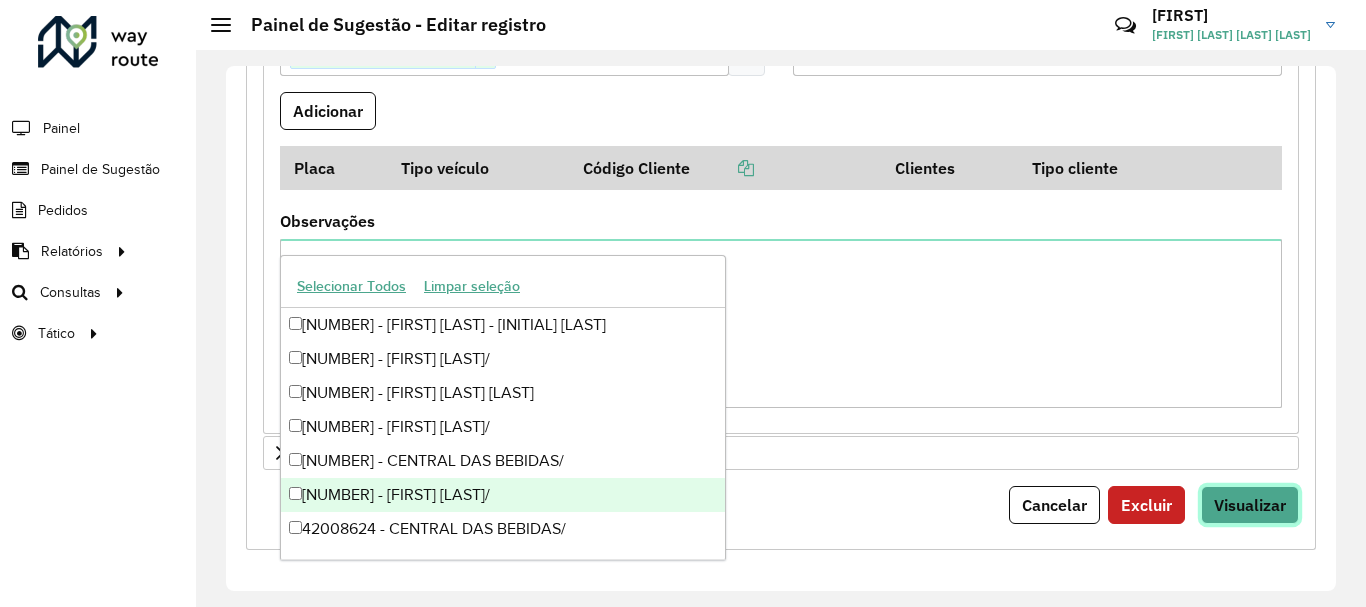 click on "Visualizar" at bounding box center (1250, 505) 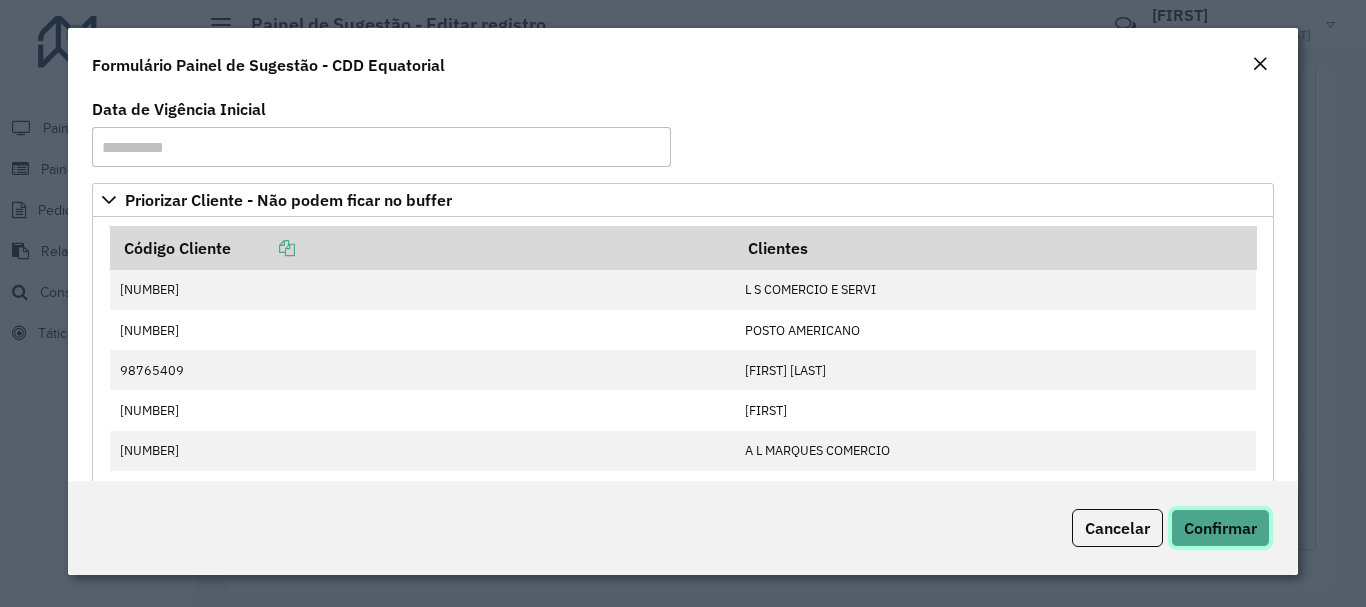 click on "Confirmar" 